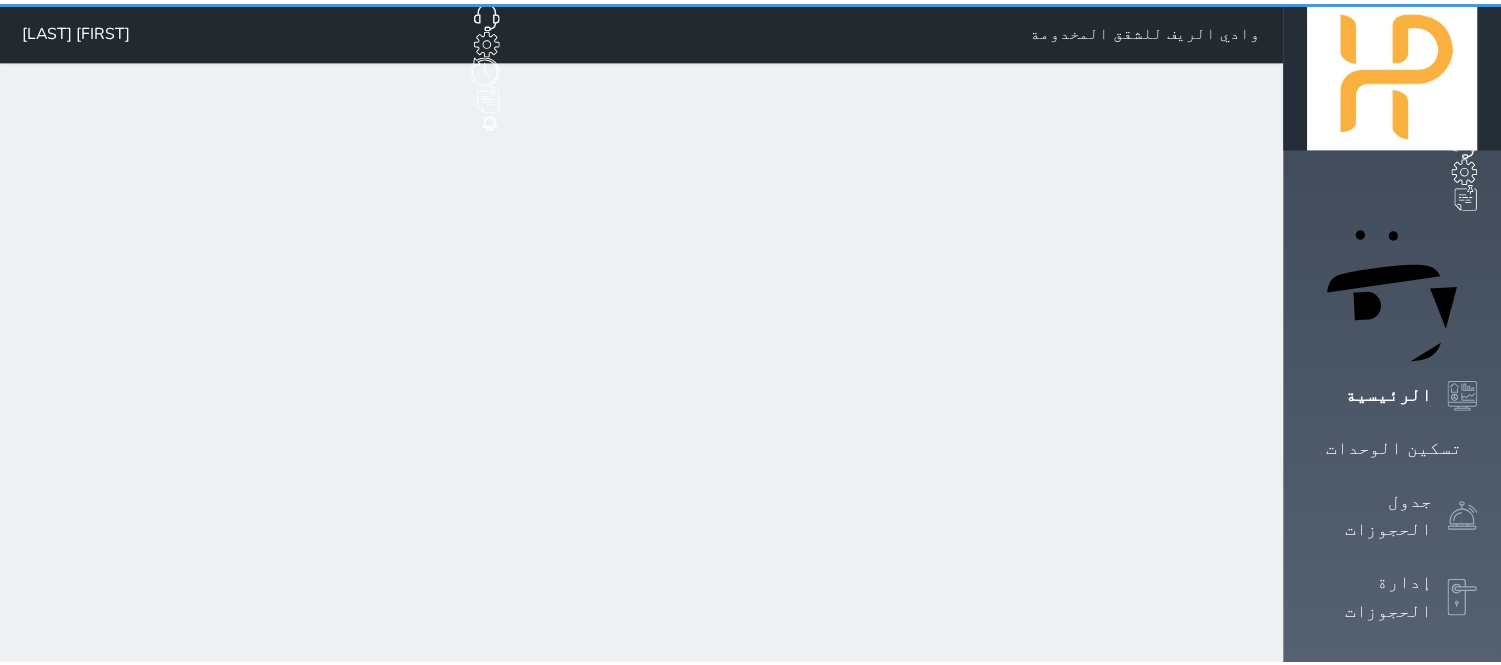 scroll, scrollTop: 0, scrollLeft: 0, axis: both 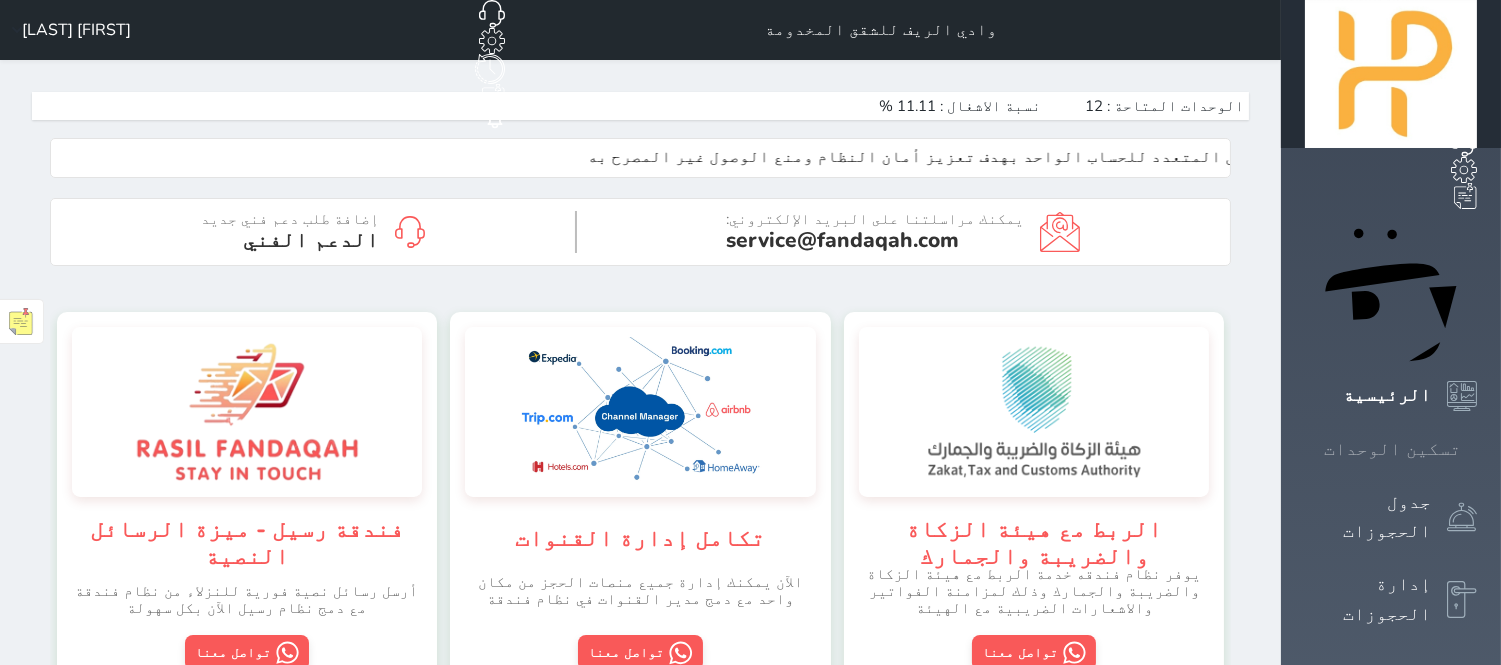 click 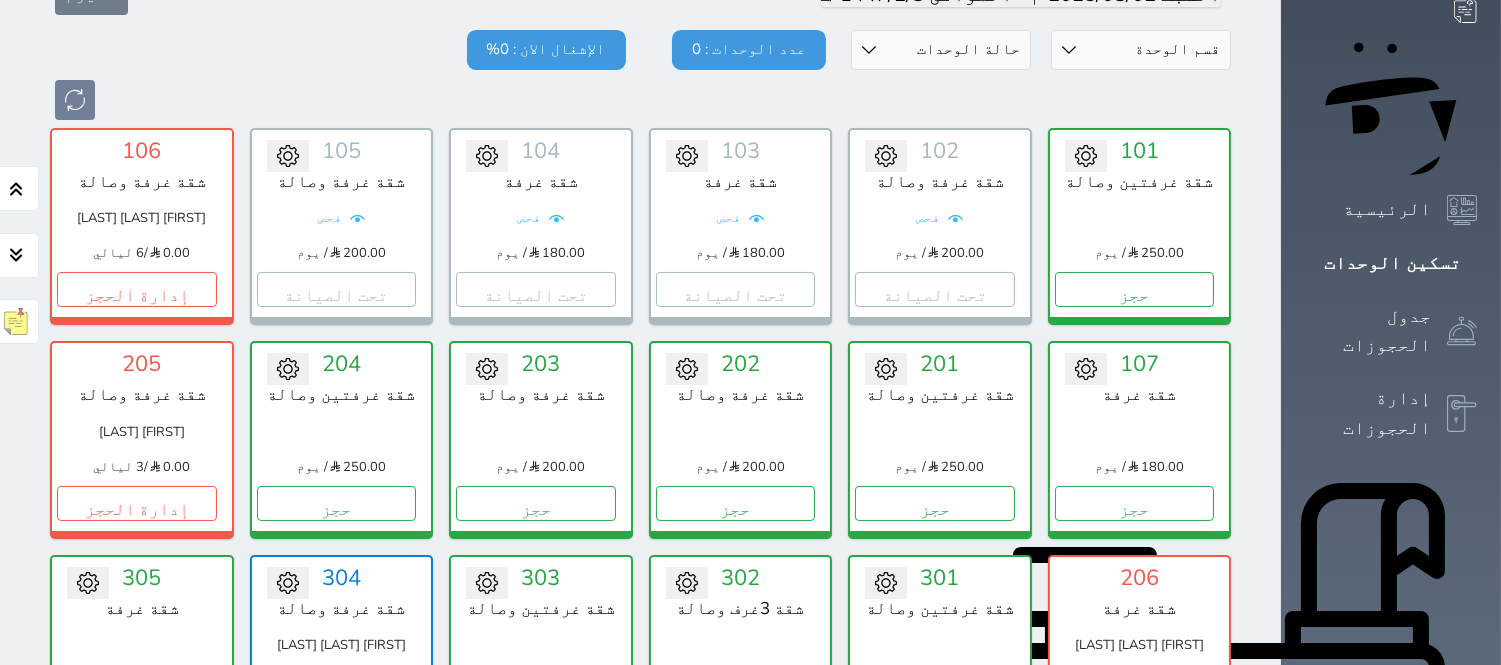 scroll, scrollTop: 222, scrollLeft: 0, axis: vertical 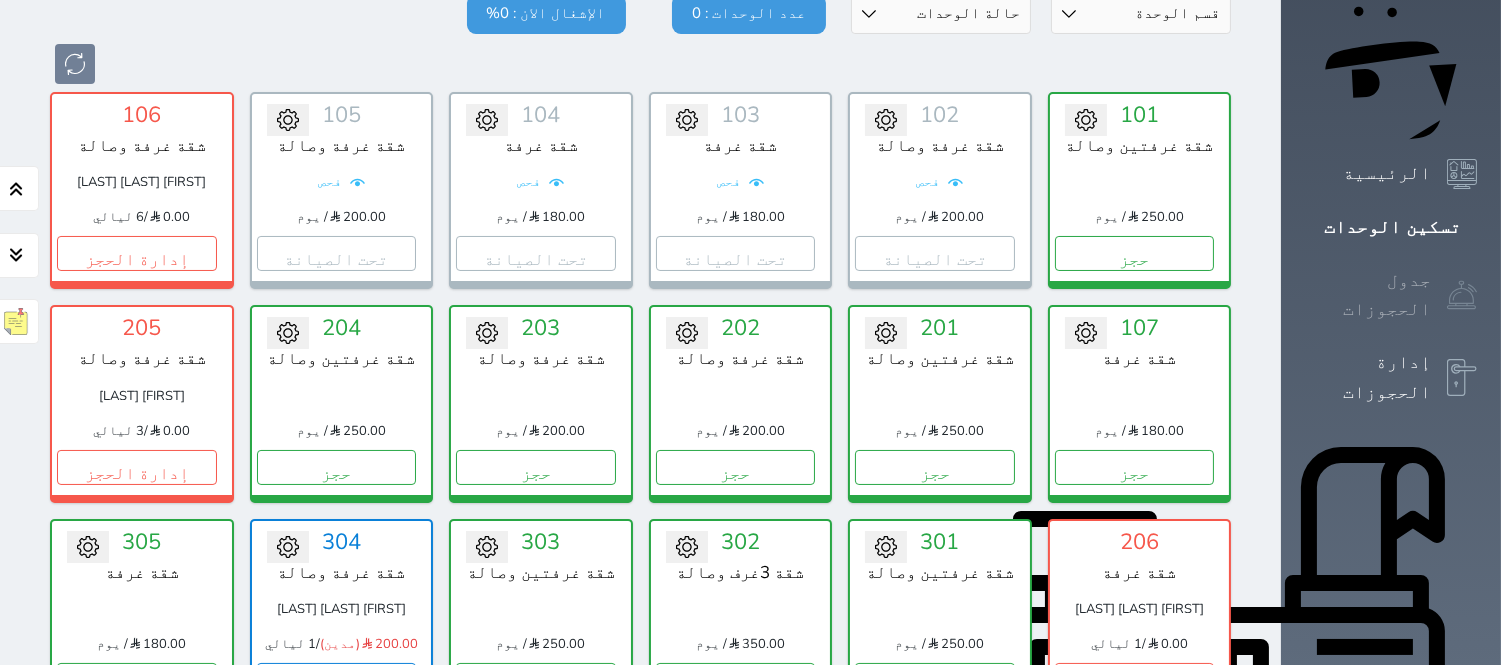 click 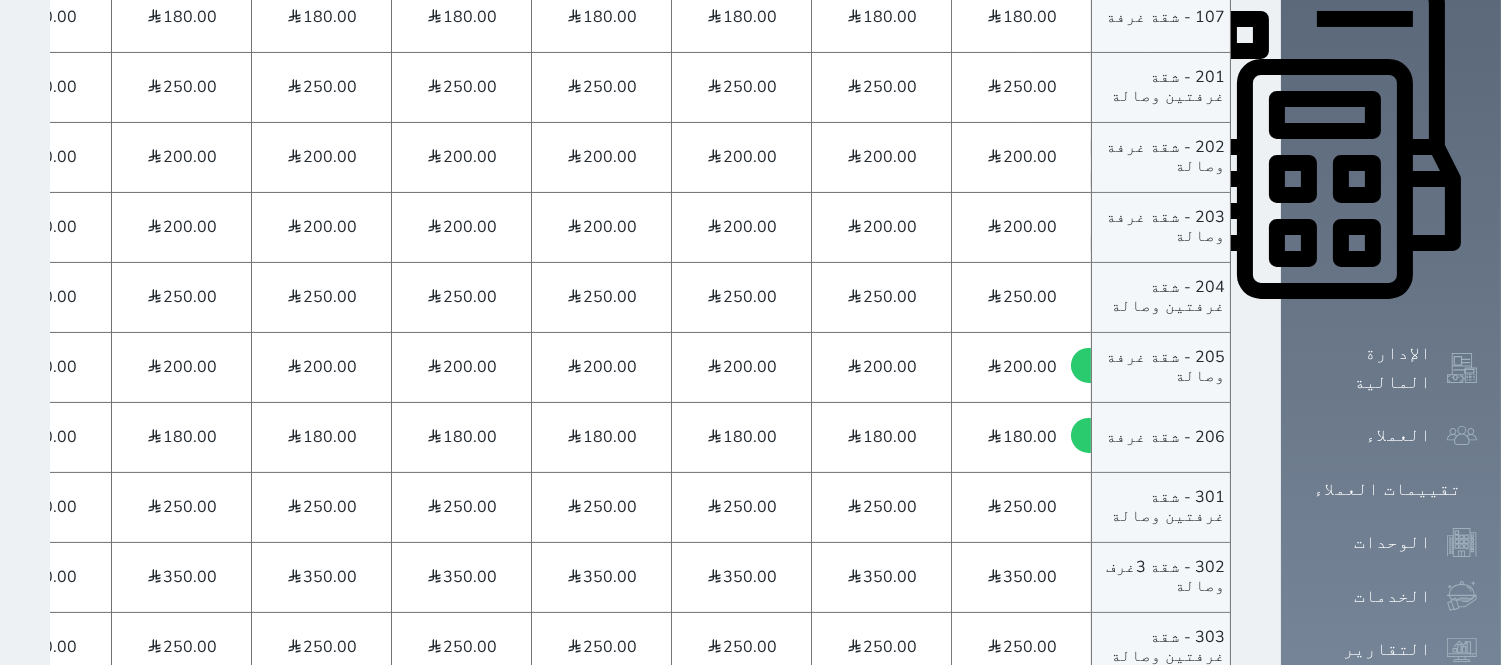 scroll, scrollTop: 888, scrollLeft: 0, axis: vertical 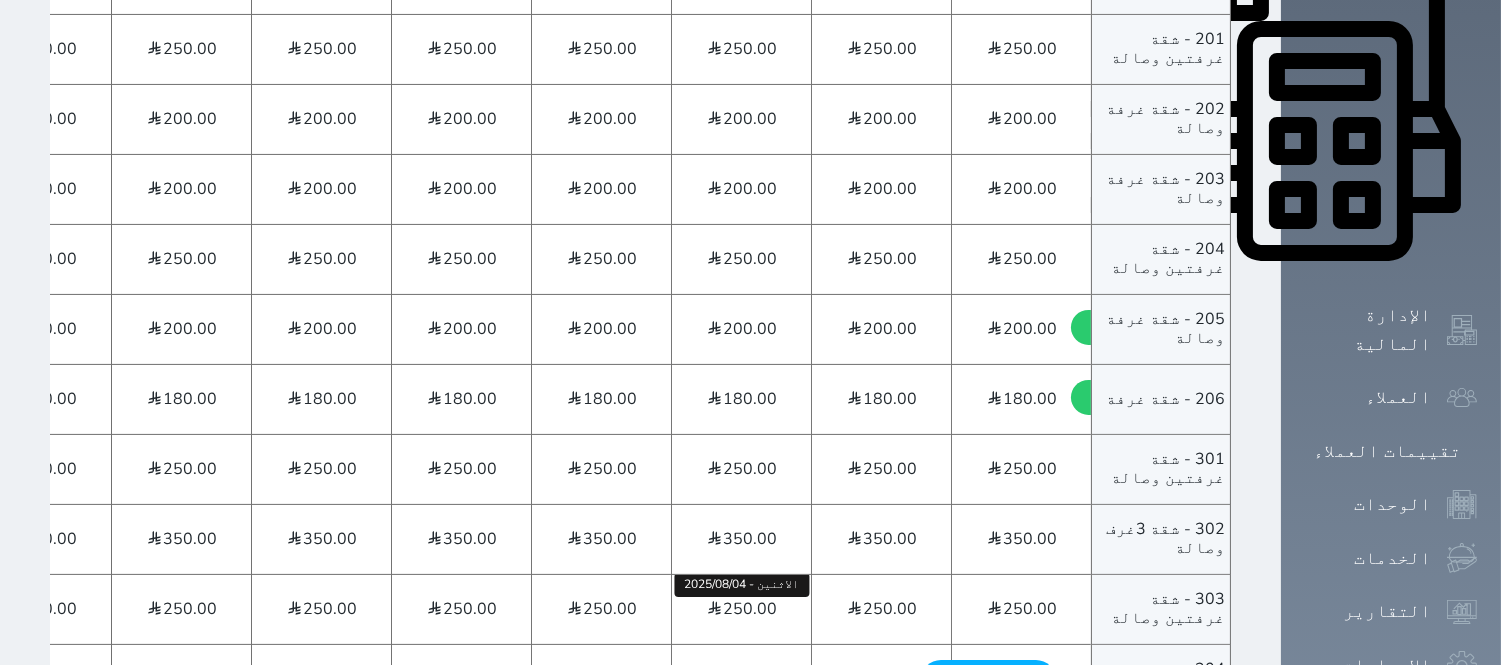 click on "250.00" at bounding box center (751, 609) 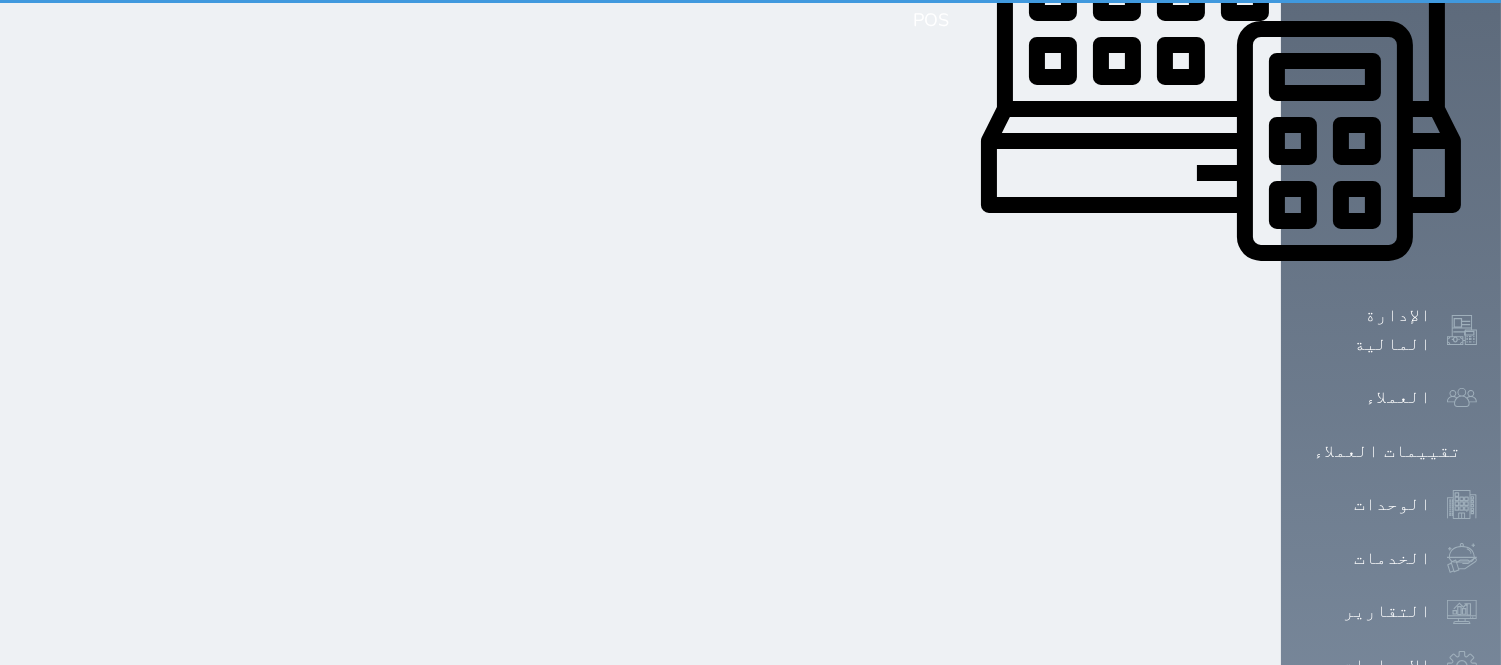 scroll, scrollTop: 0, scrollLeft: 0, axis: both 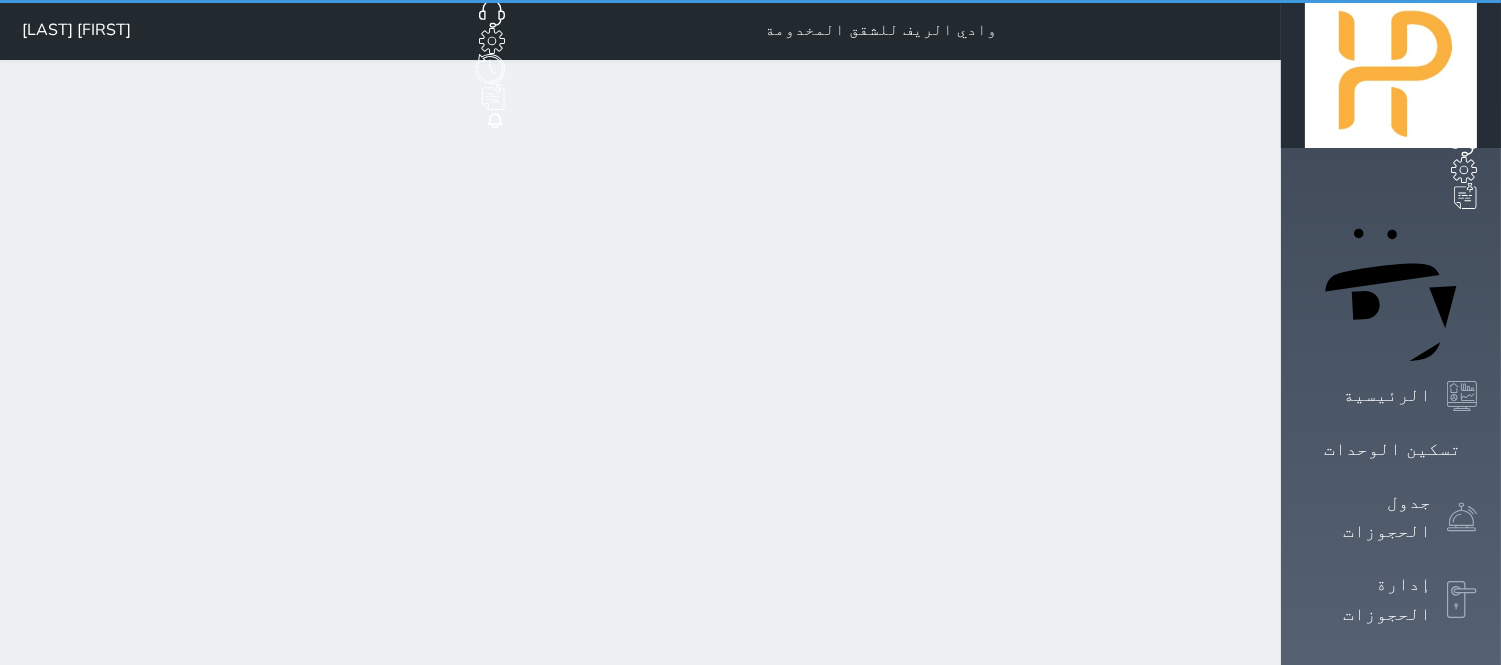 select on "1" 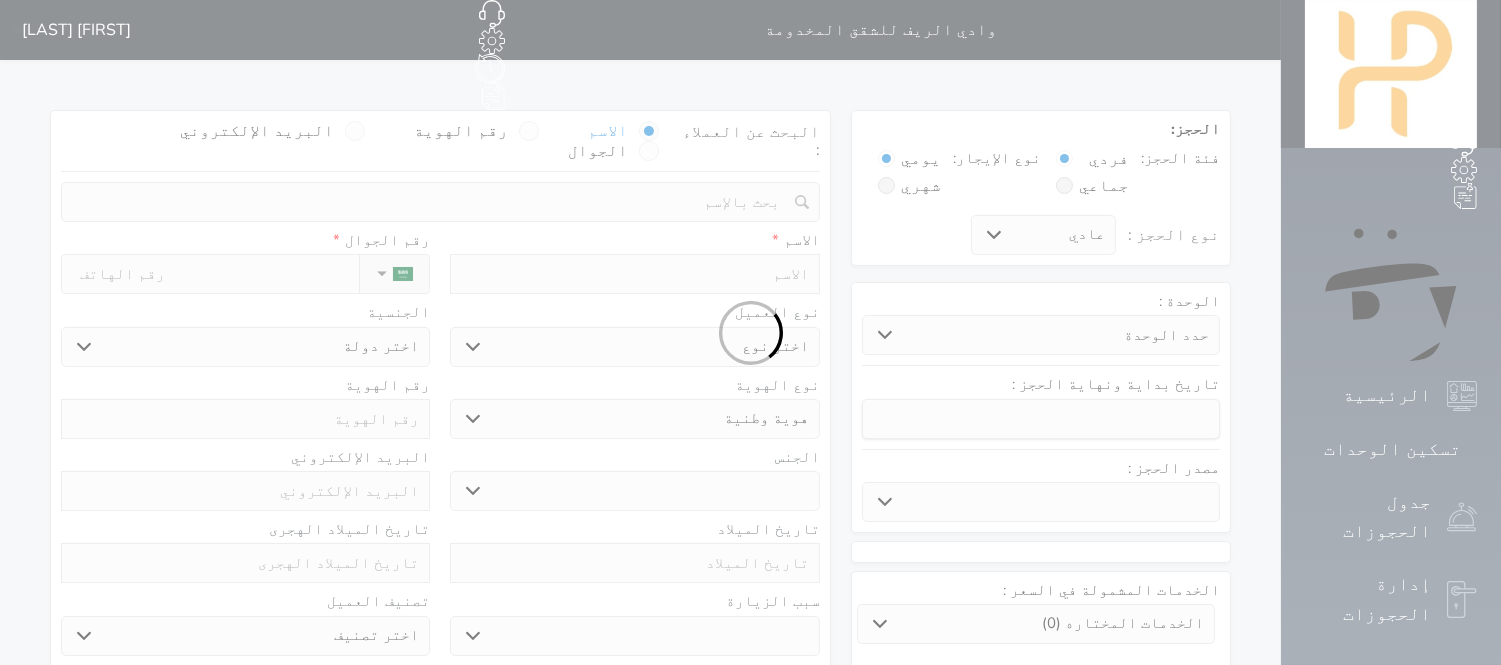 select 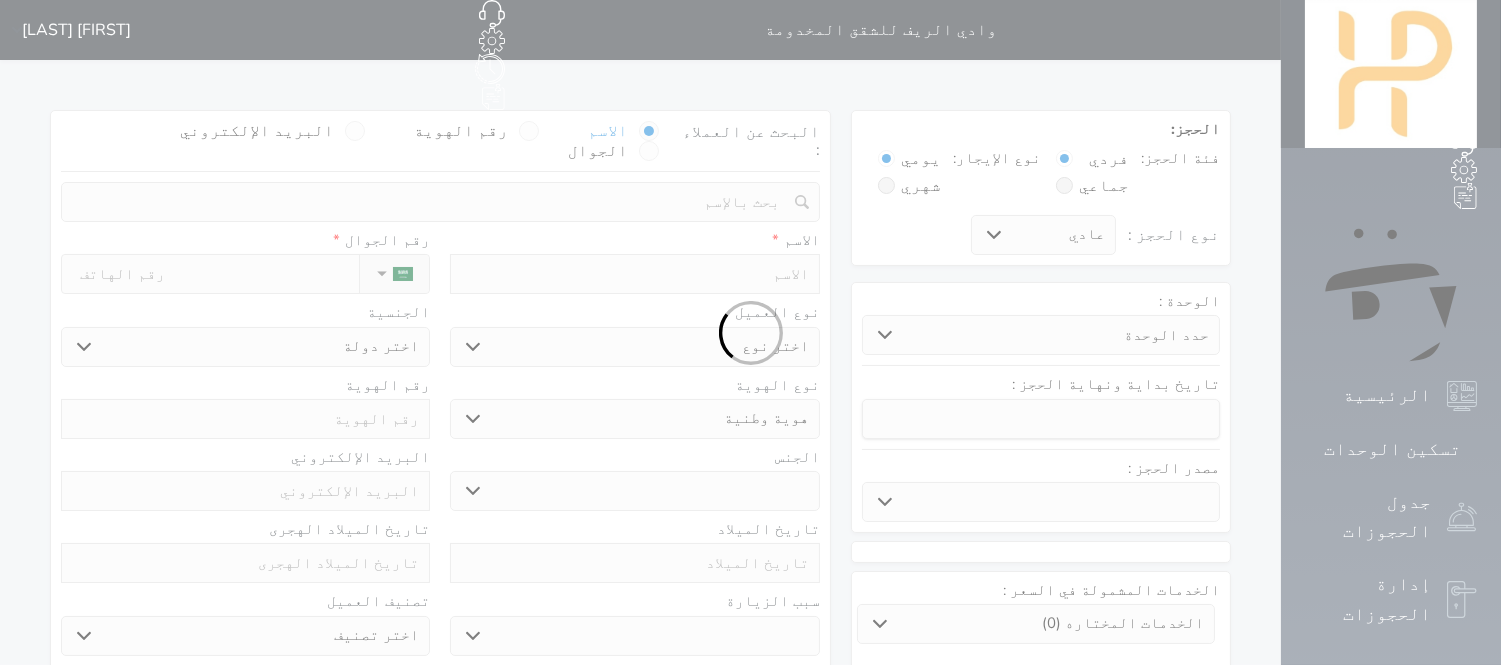 select 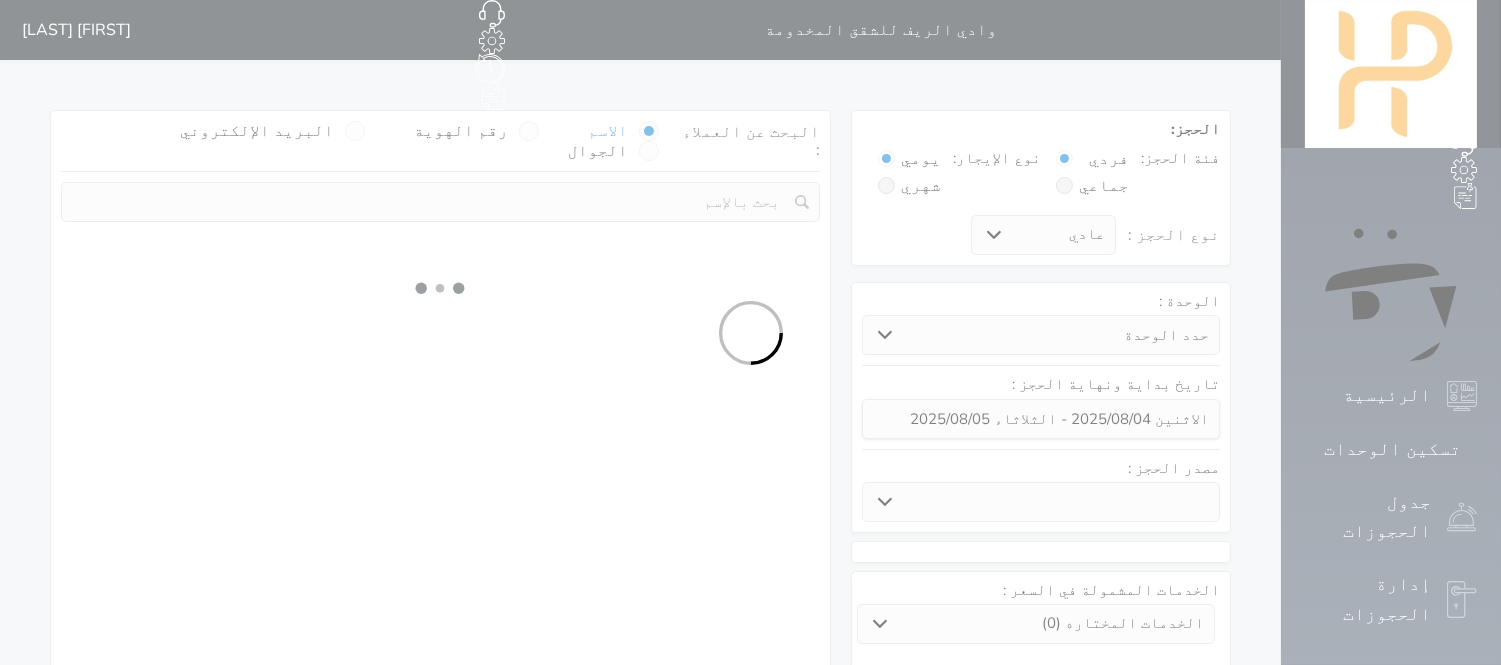 select 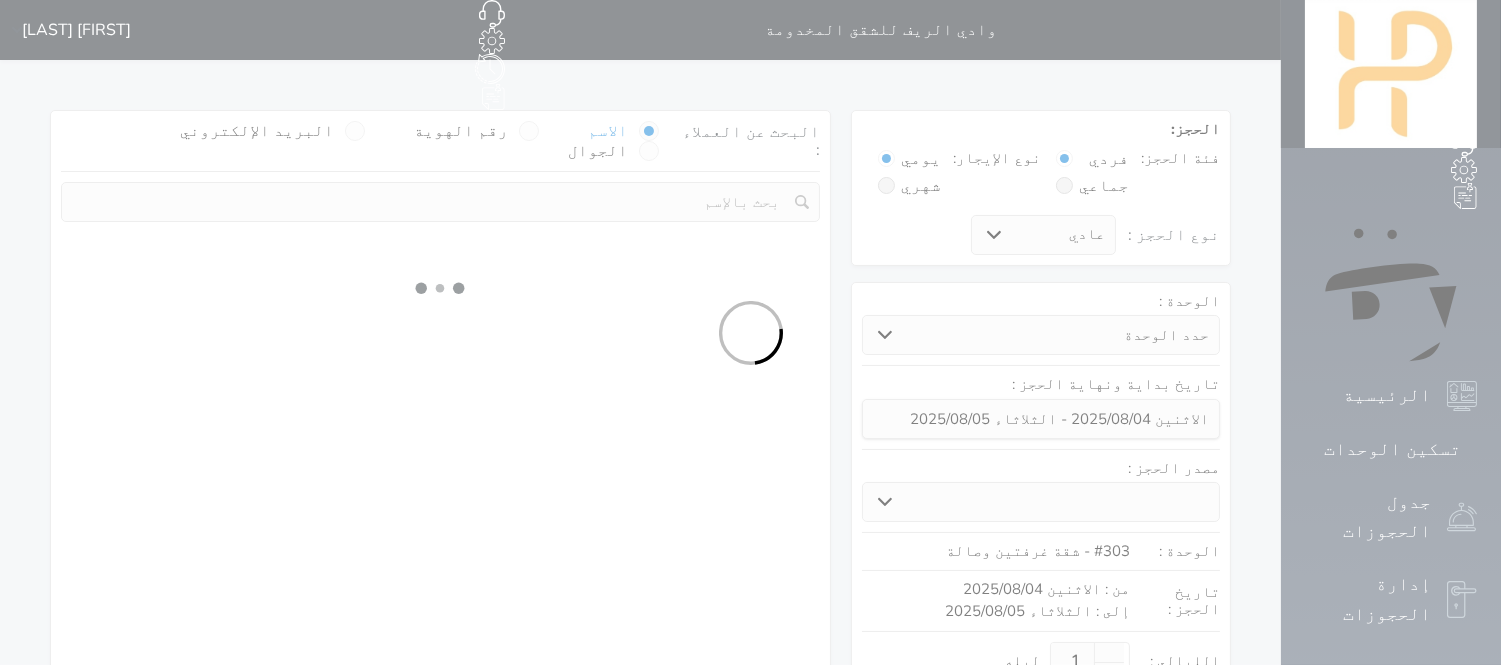select on "1" 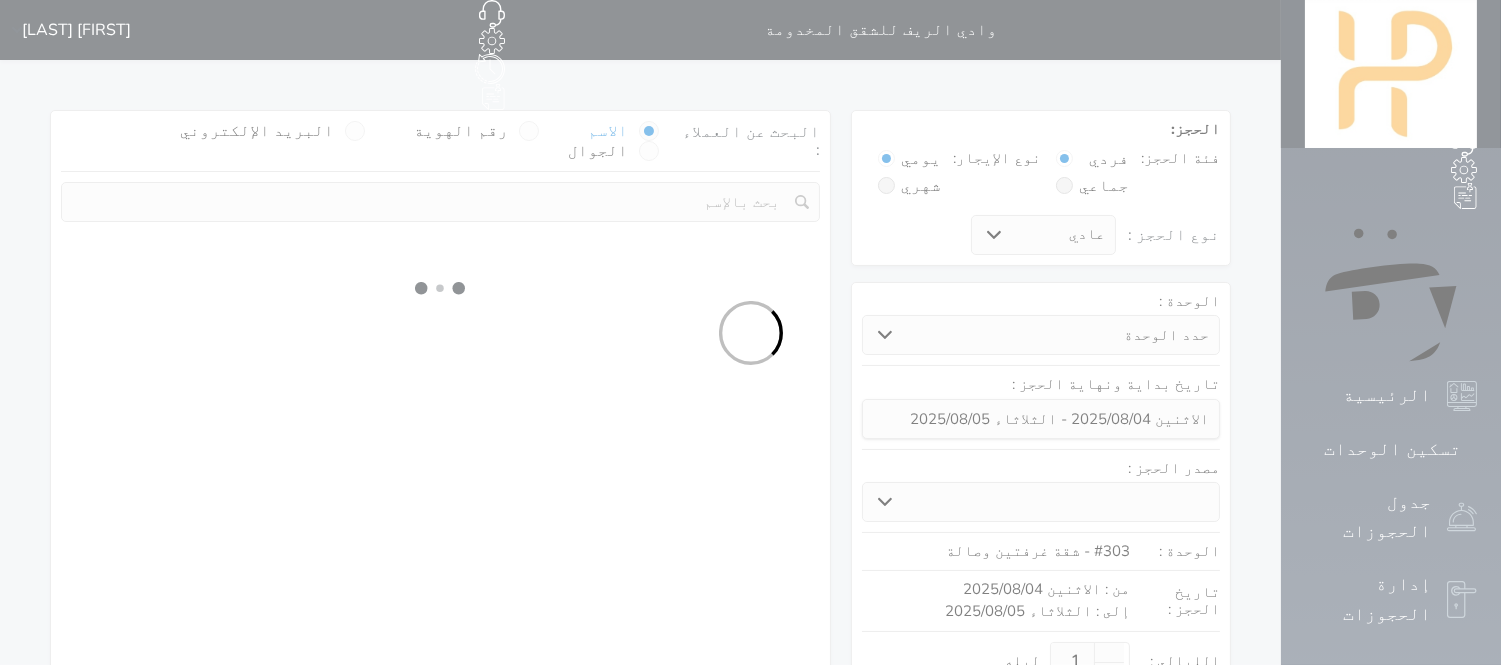 select on "113" 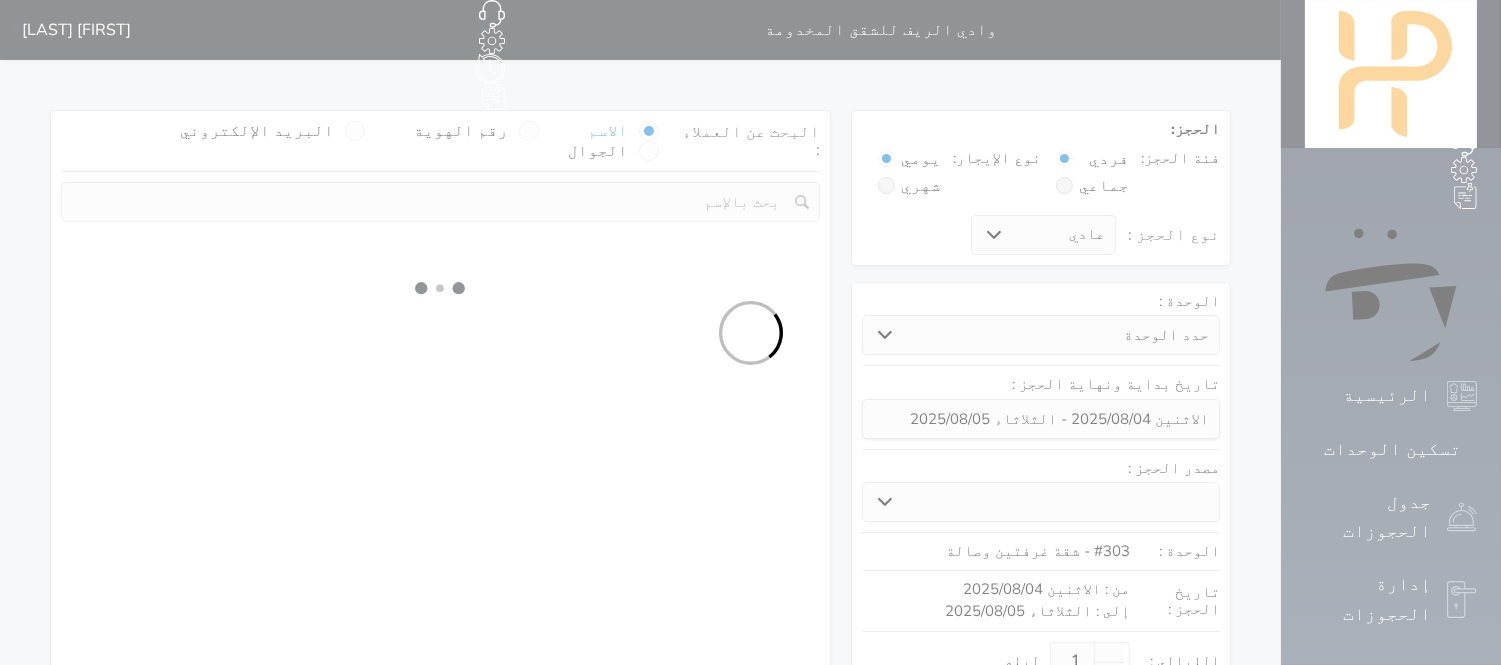 select on "1" 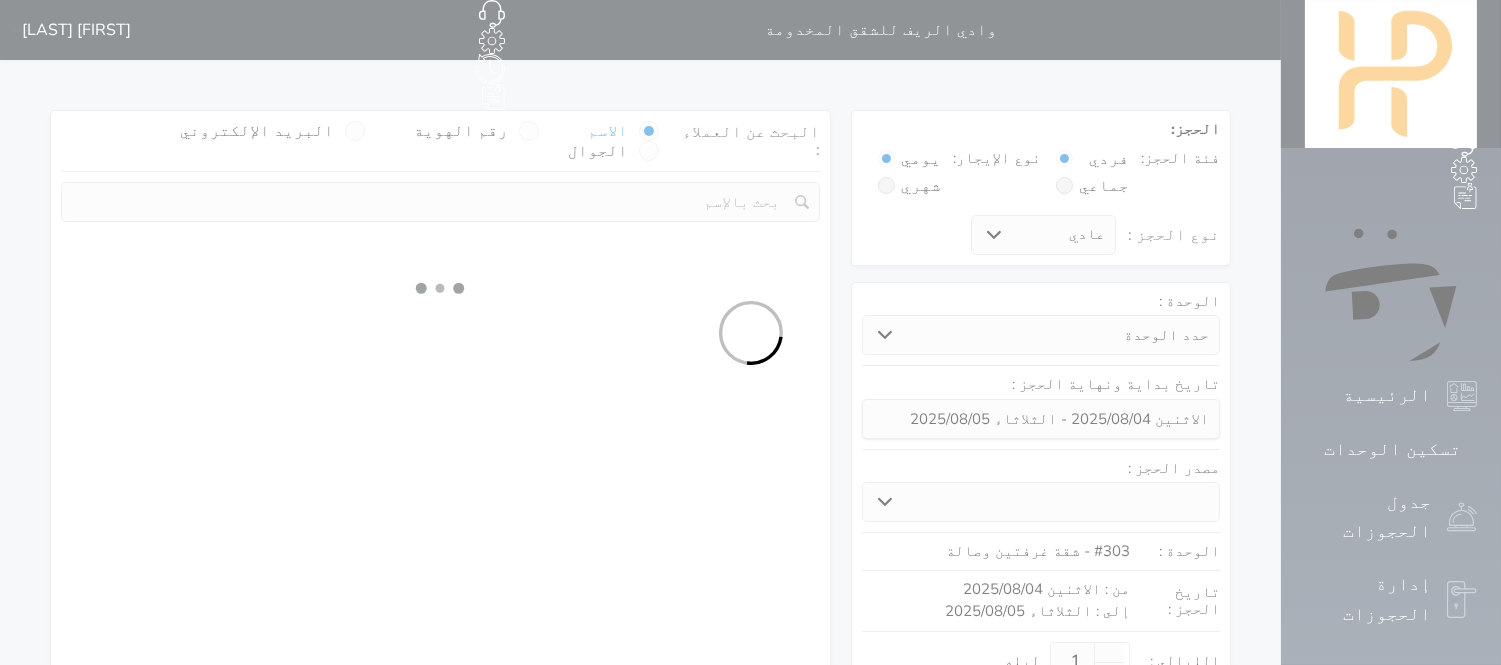 select 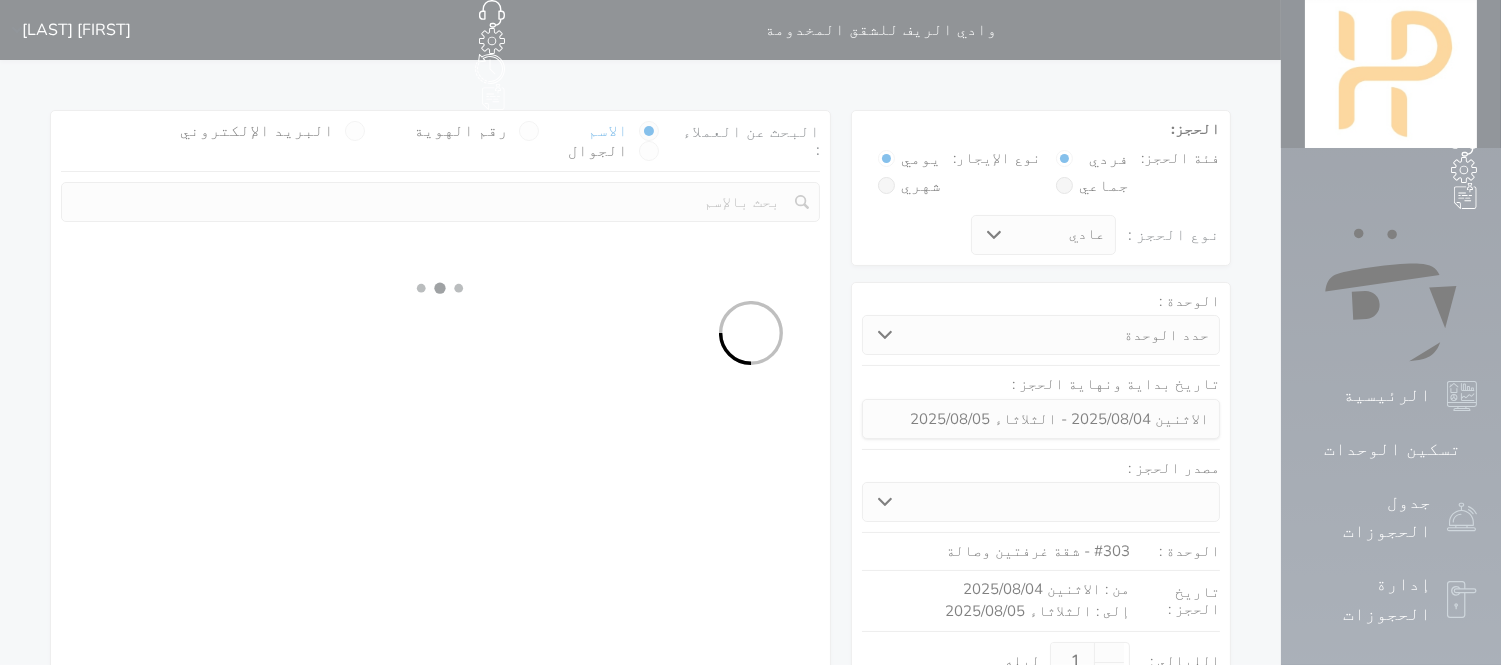 select on "7" 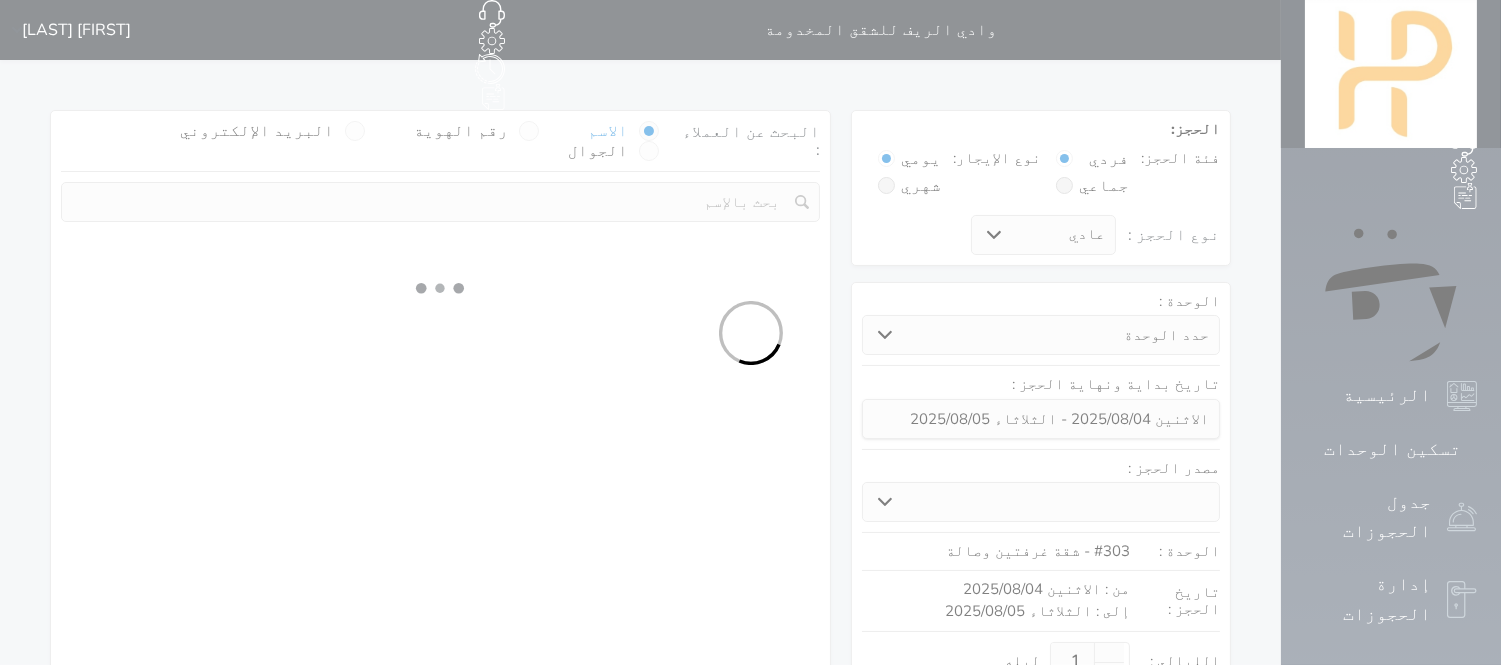 select 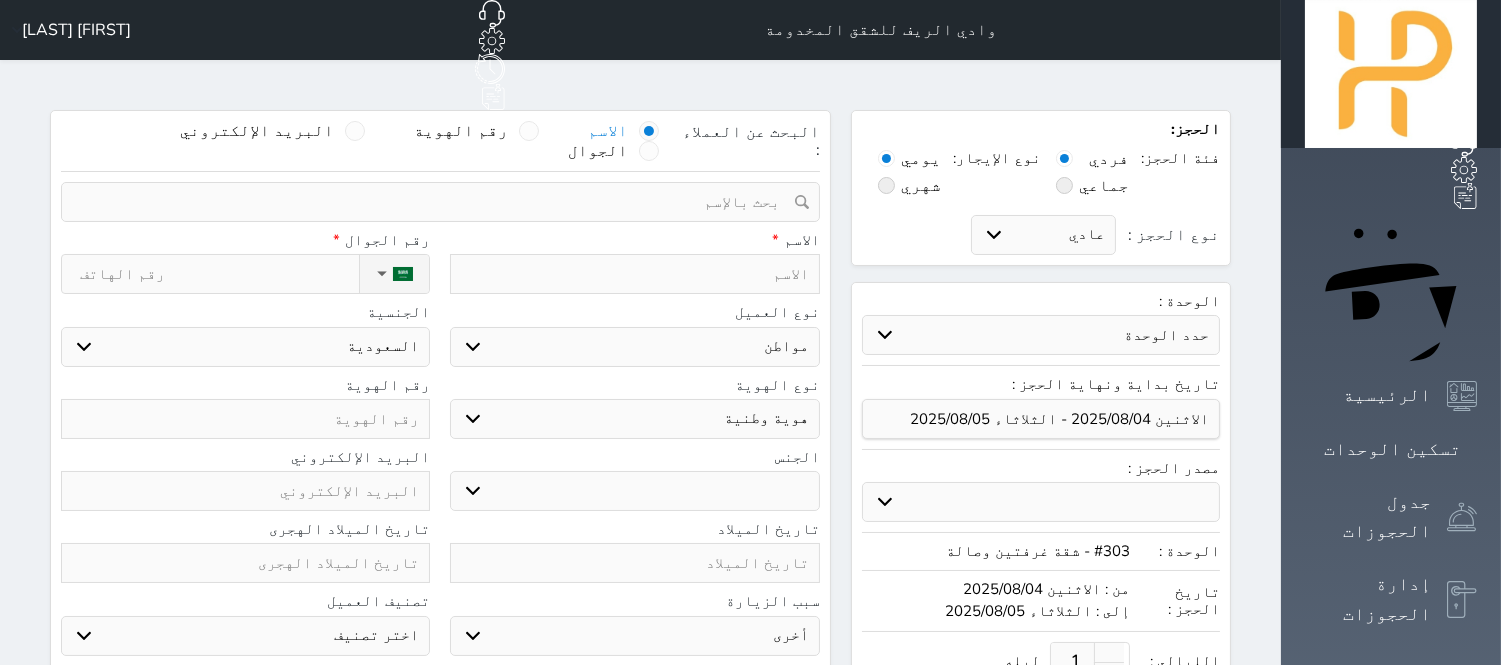 select 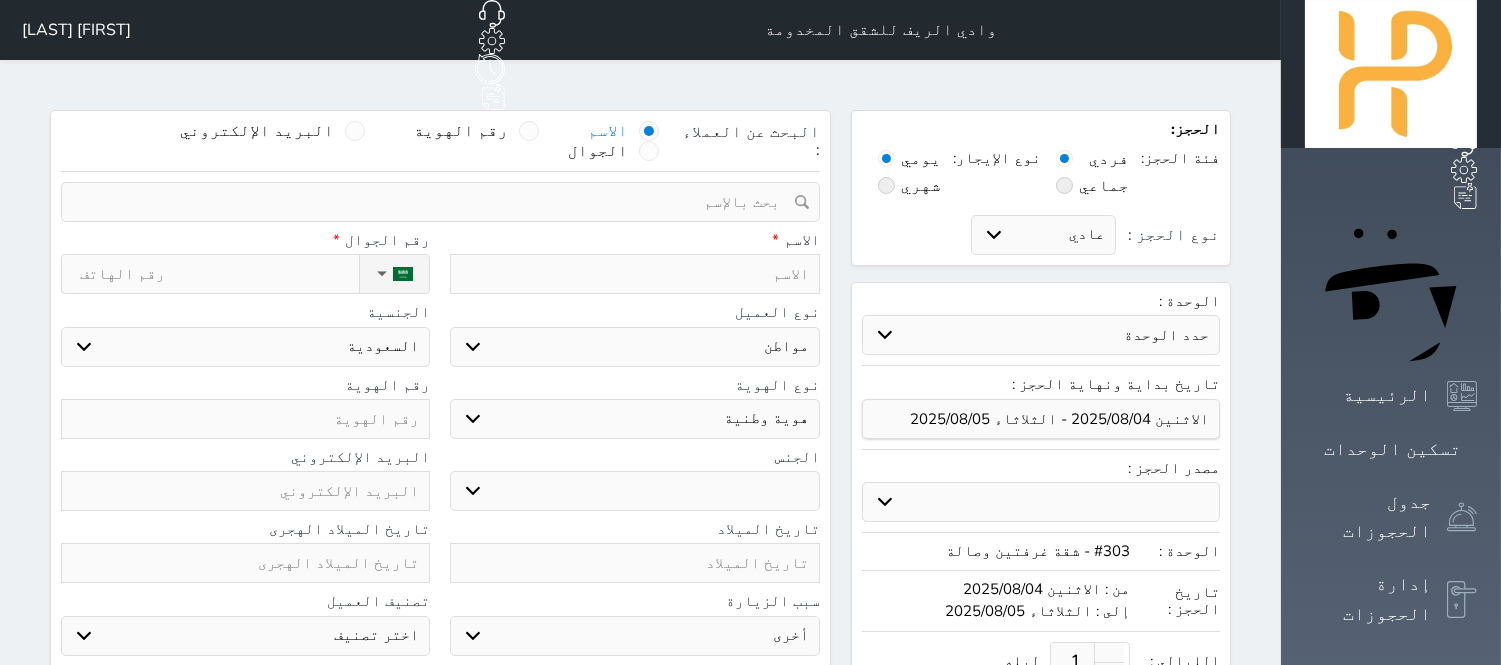 select 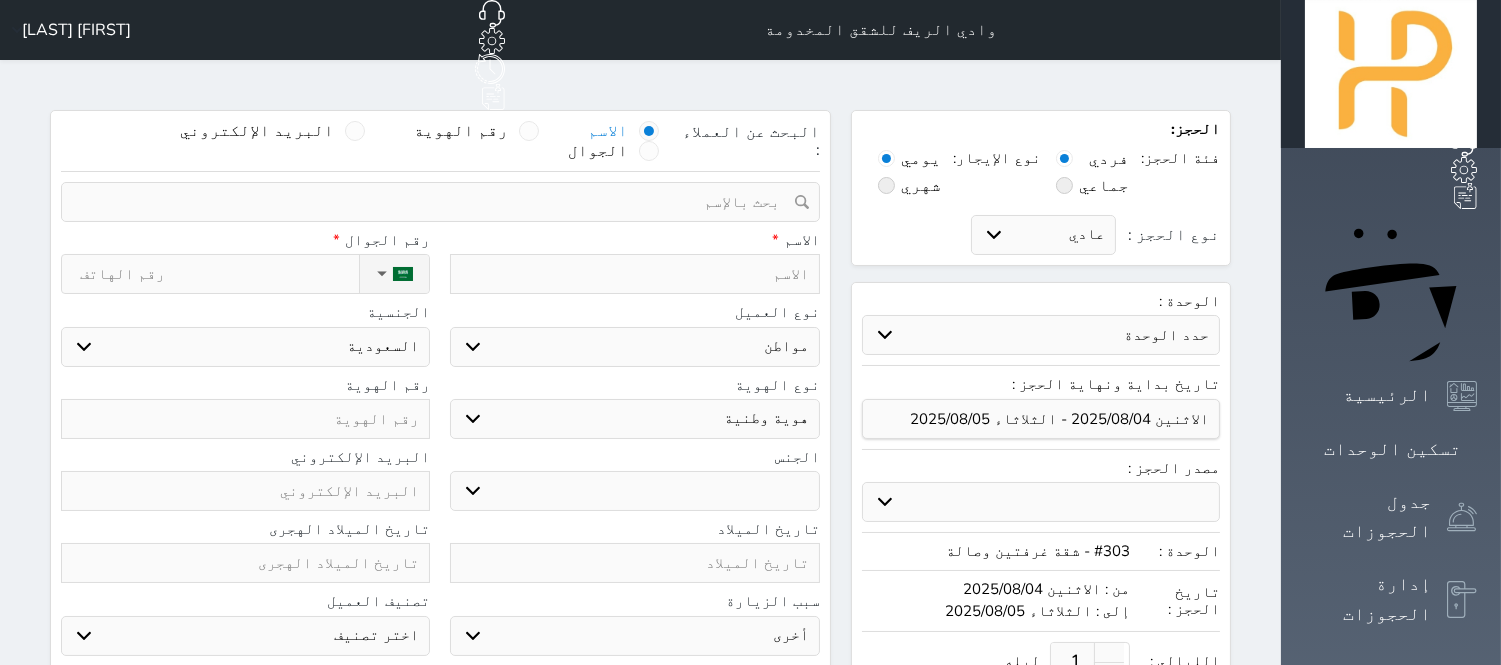 type on "j" 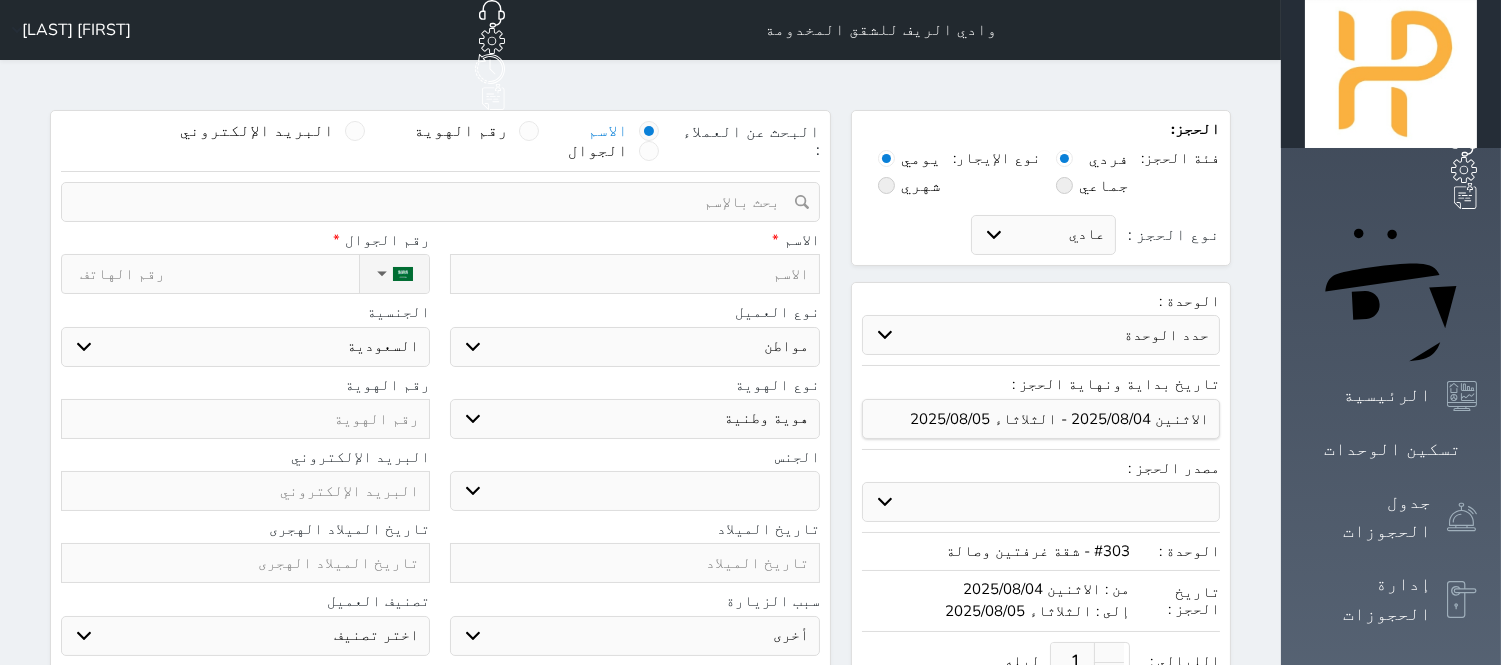 select 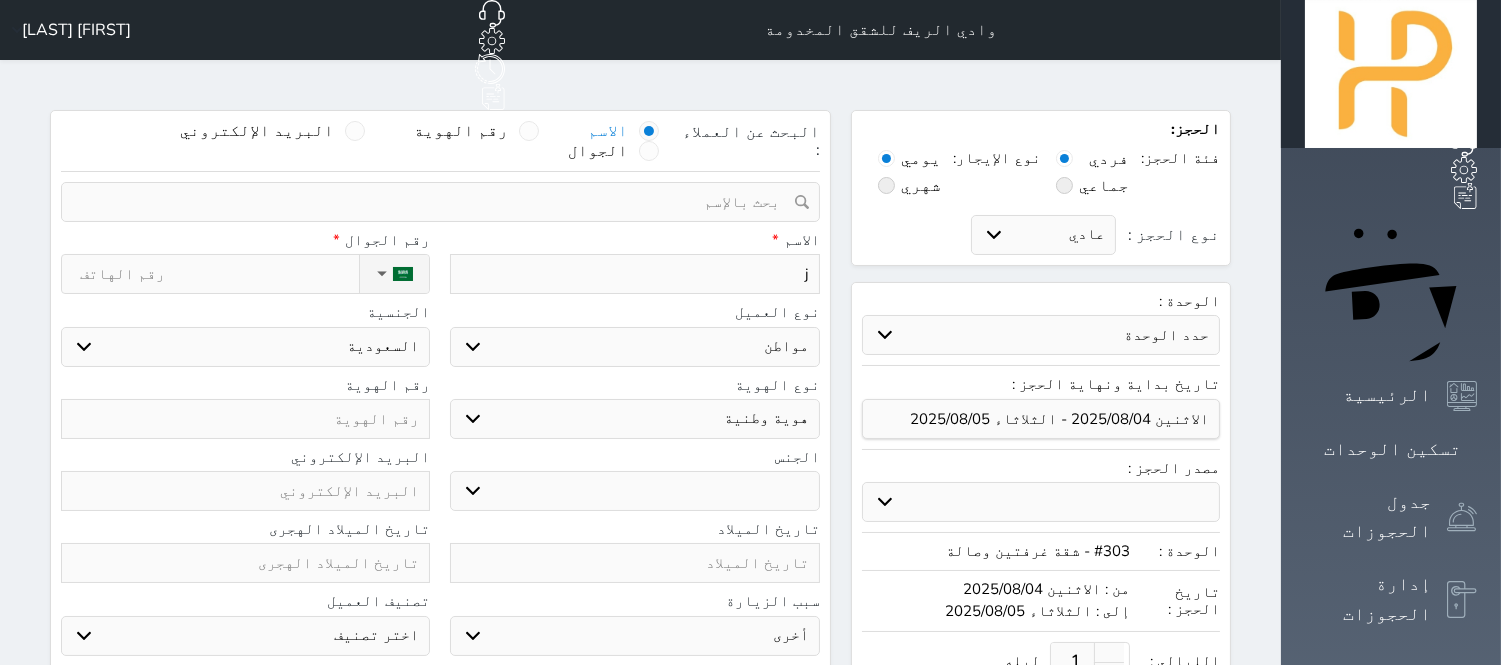 type on "[FIRST]" 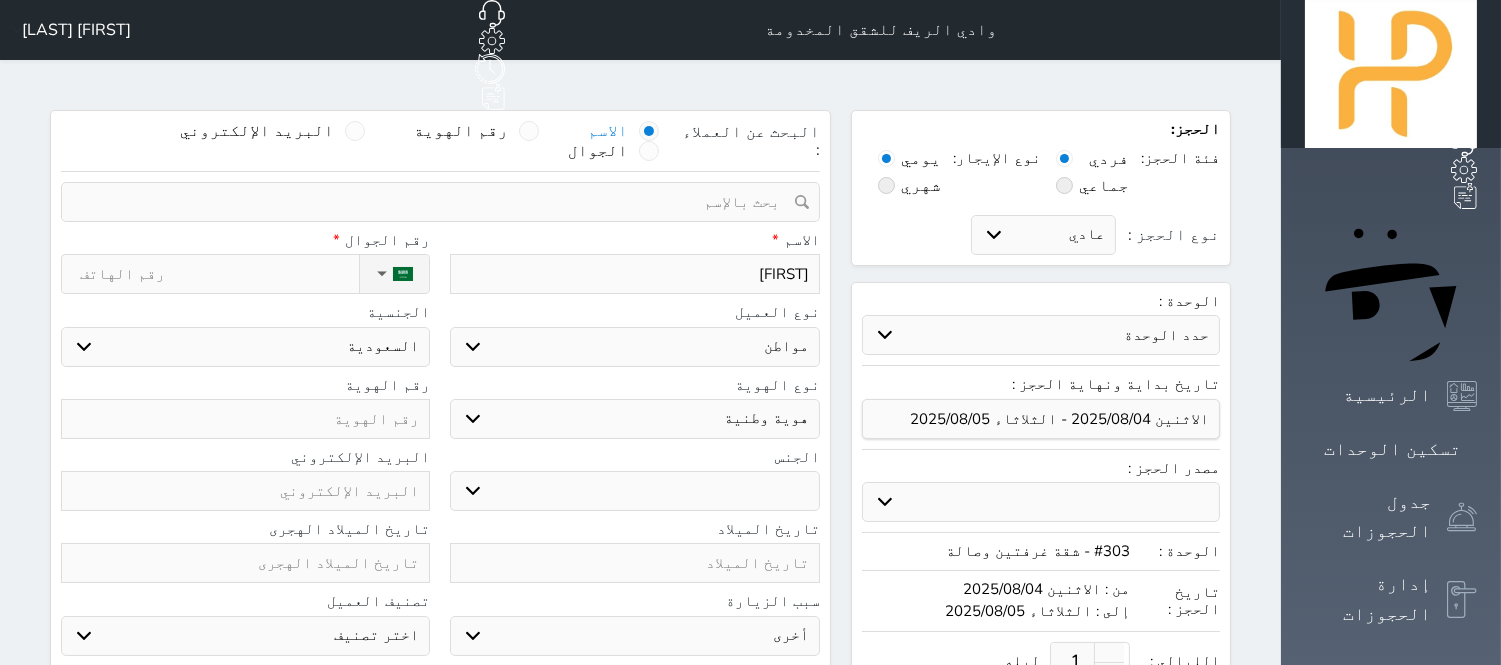 type on "[FIRST];" 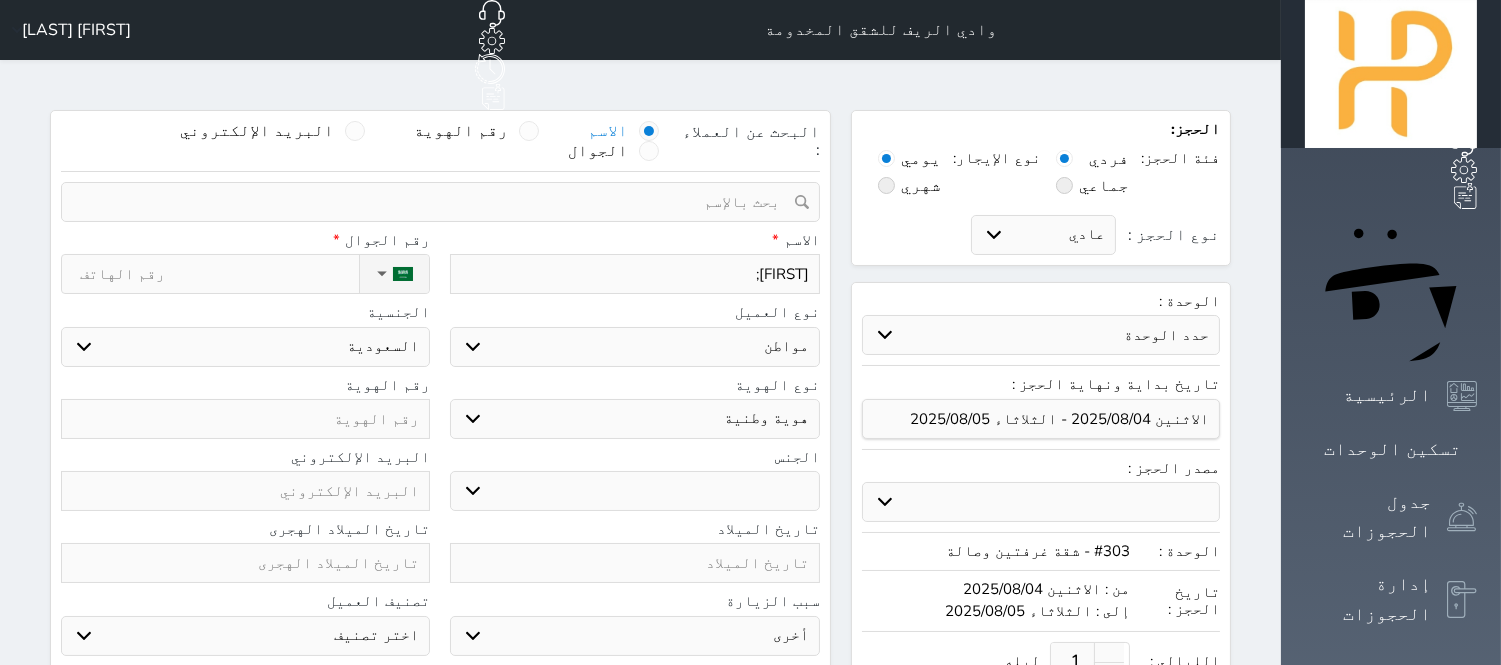 select 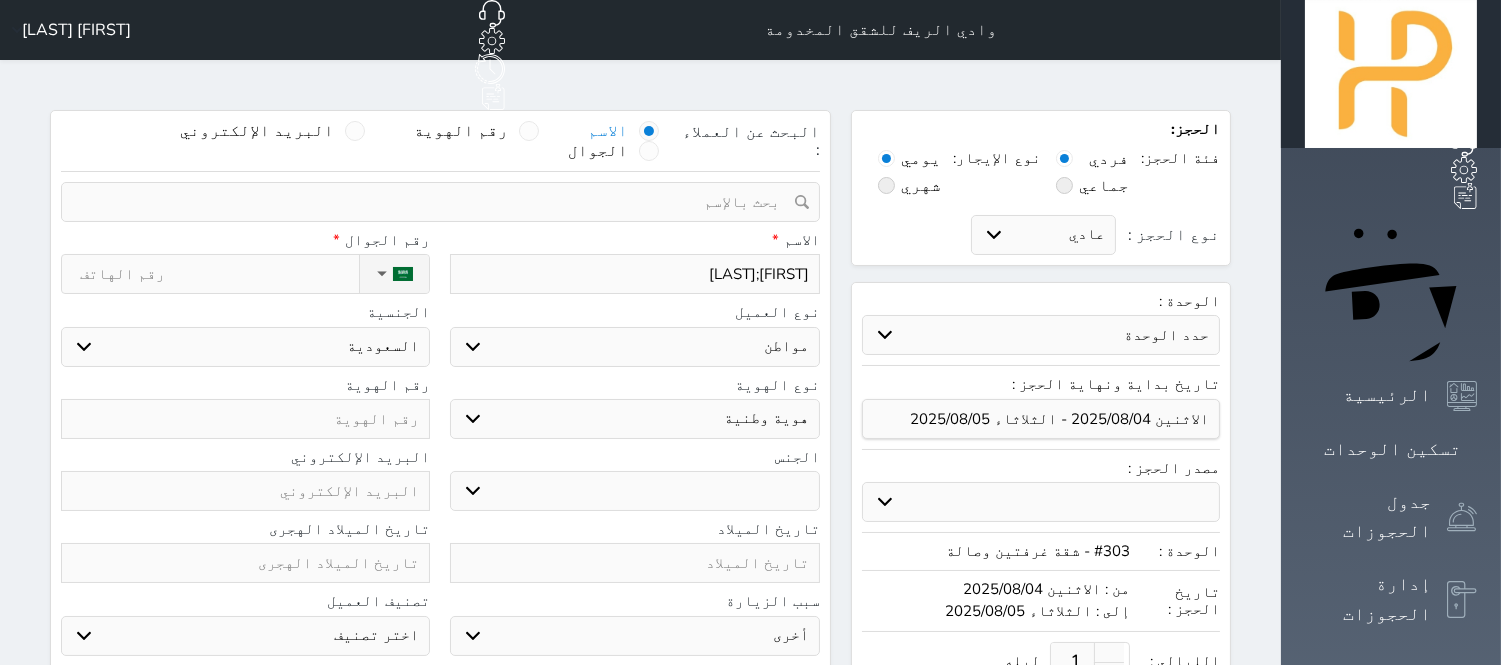 type on "[FIRST];[LAST]" 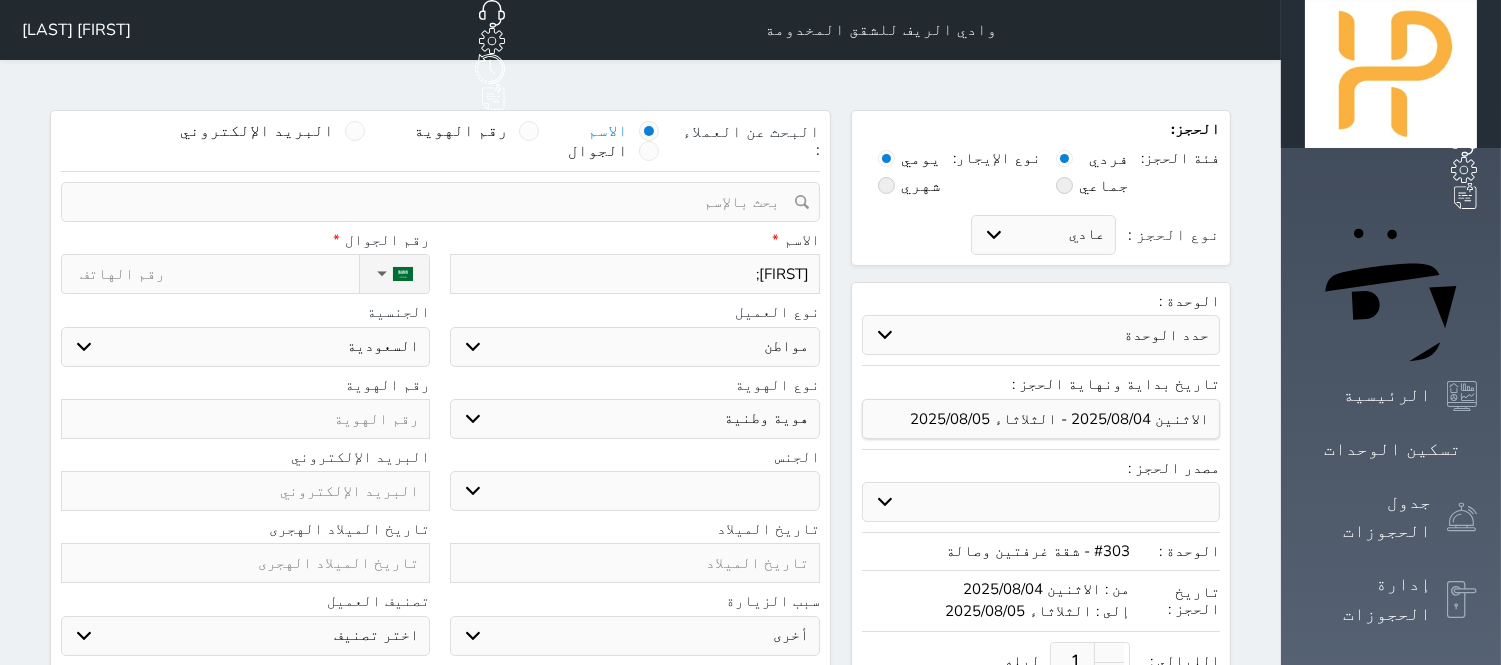 type on "[FIRST]" 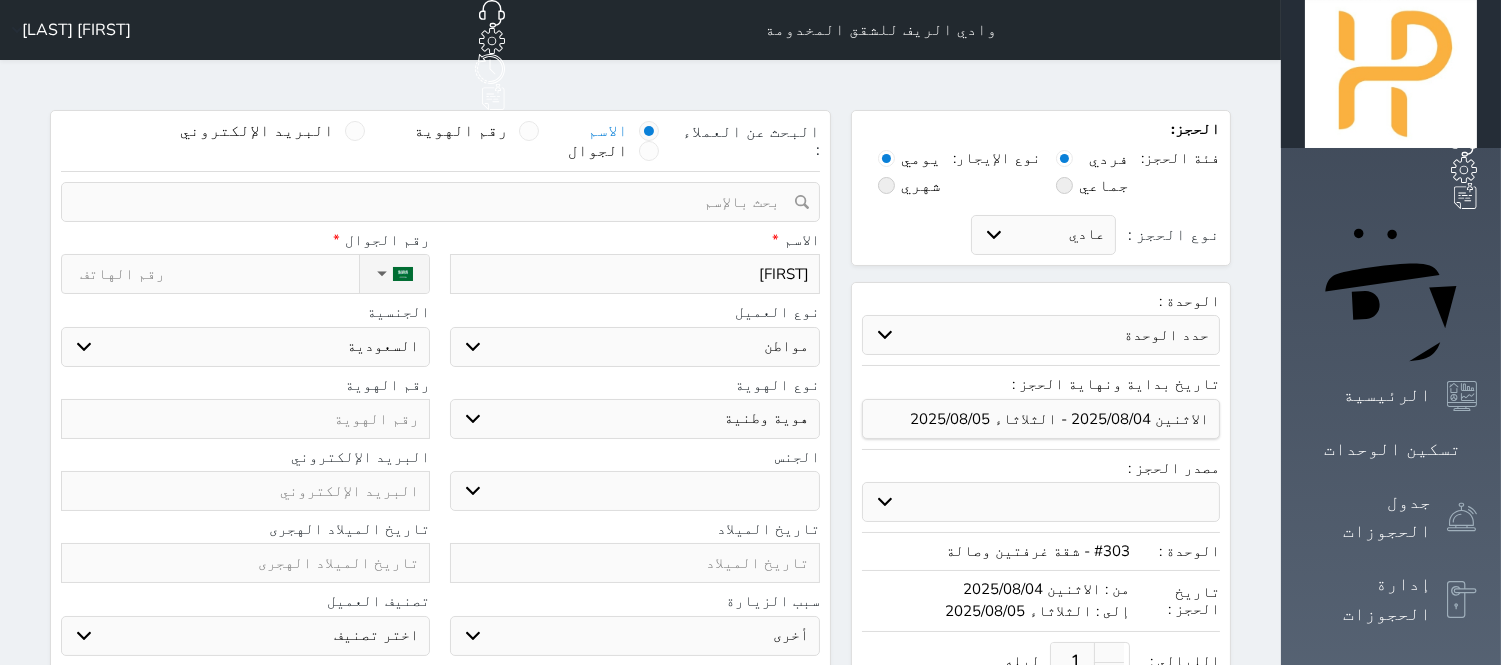 type on "j" 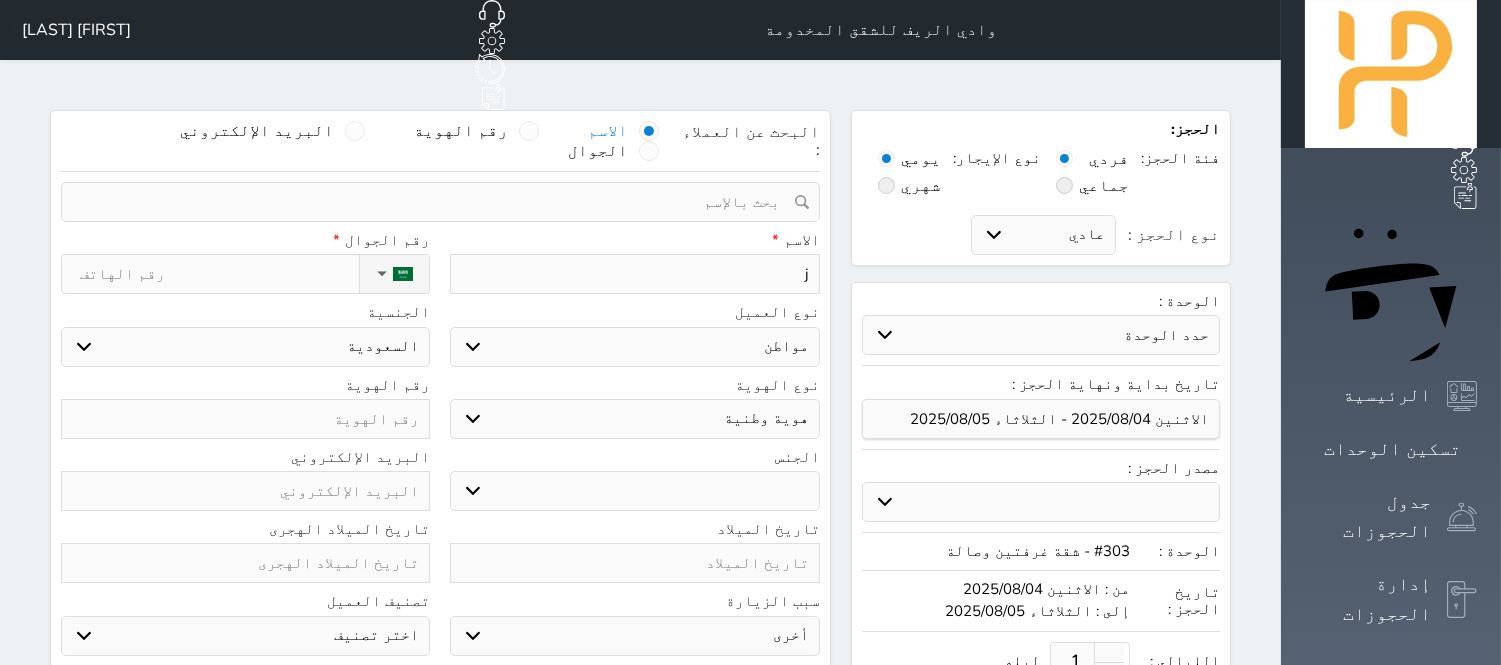 type 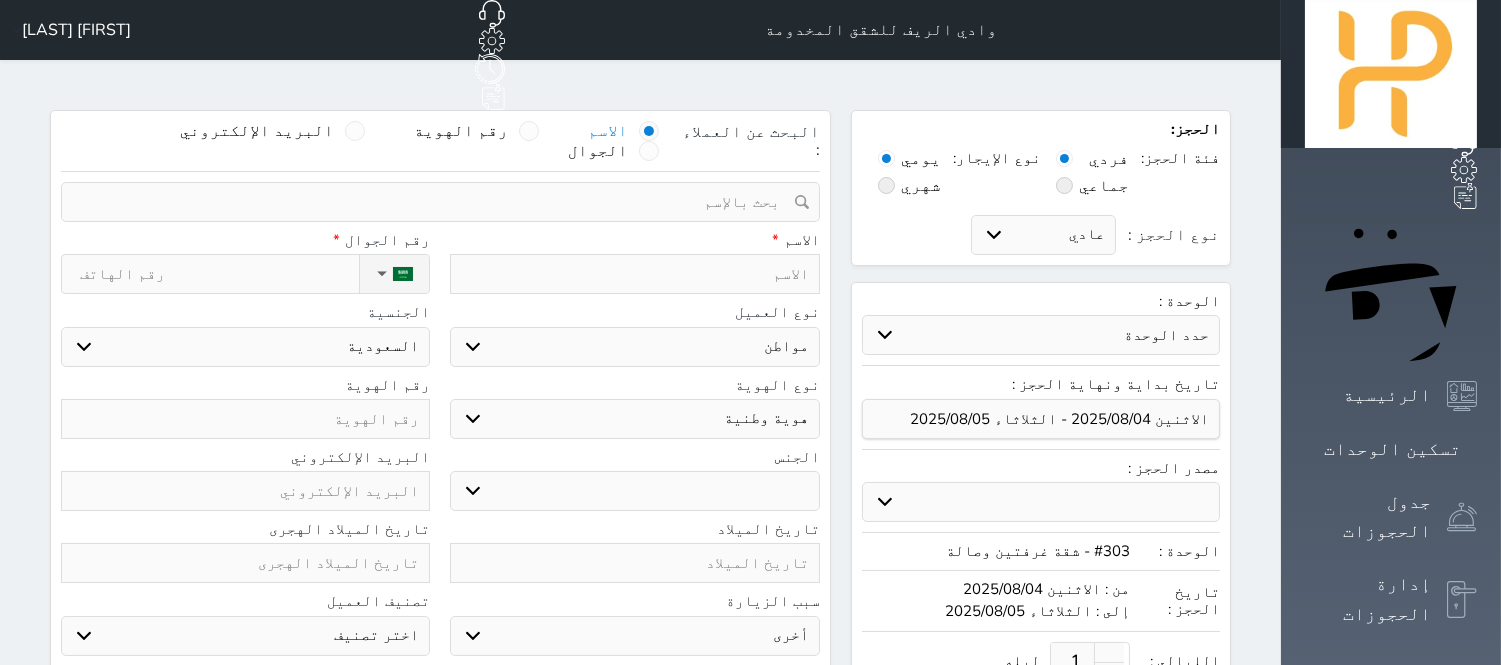 select 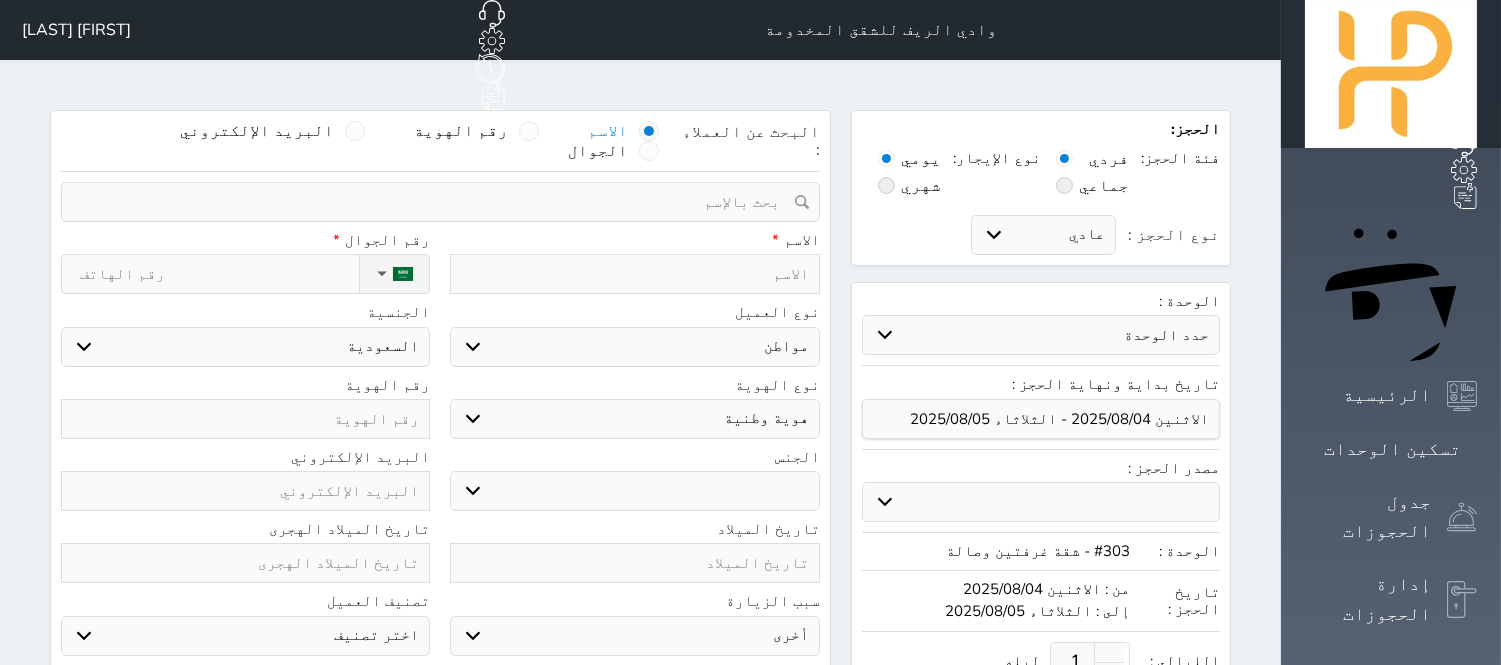 type on "ت" 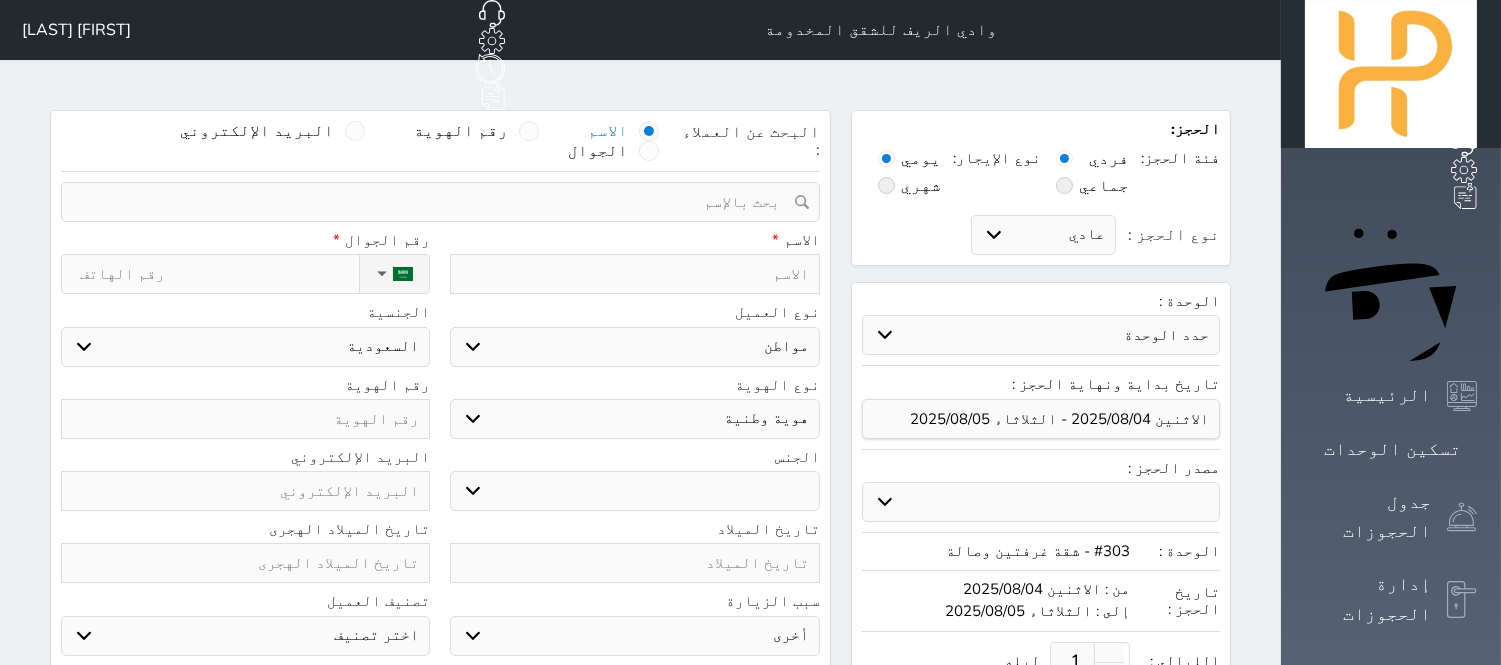 select 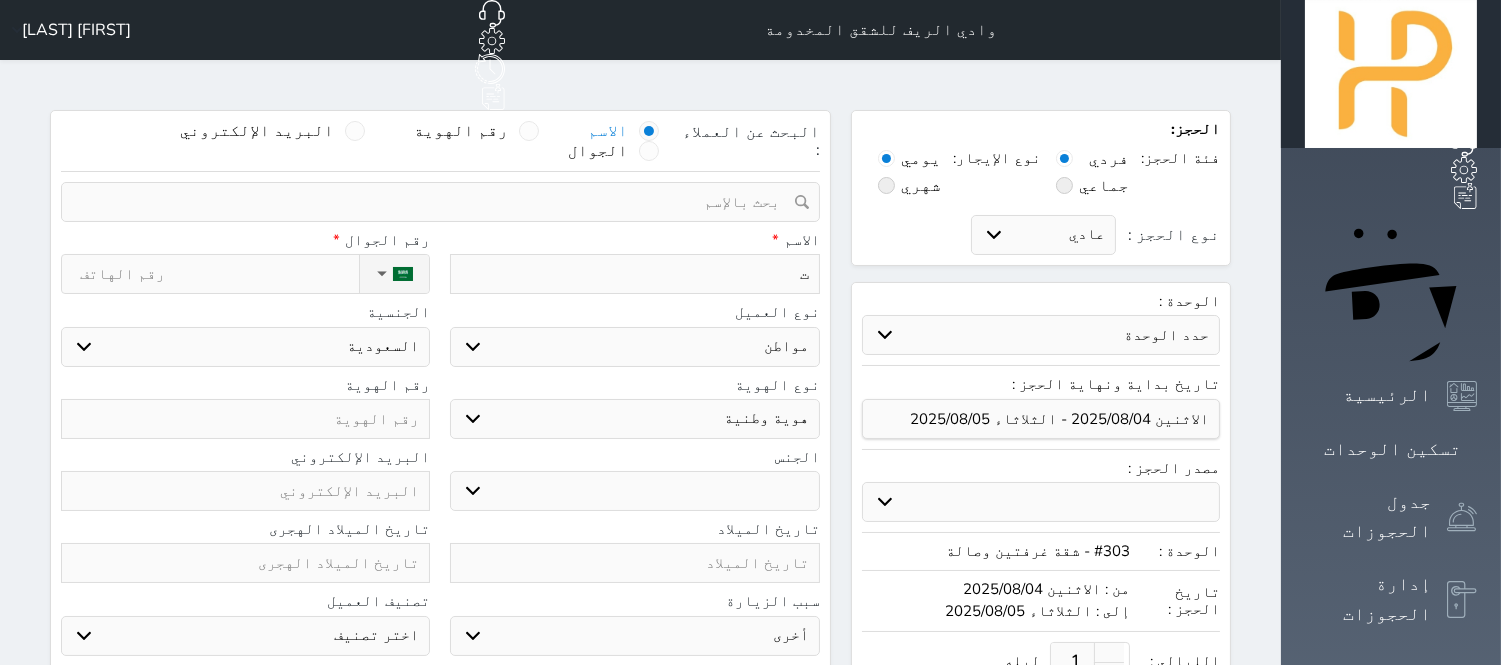 type on "تر" 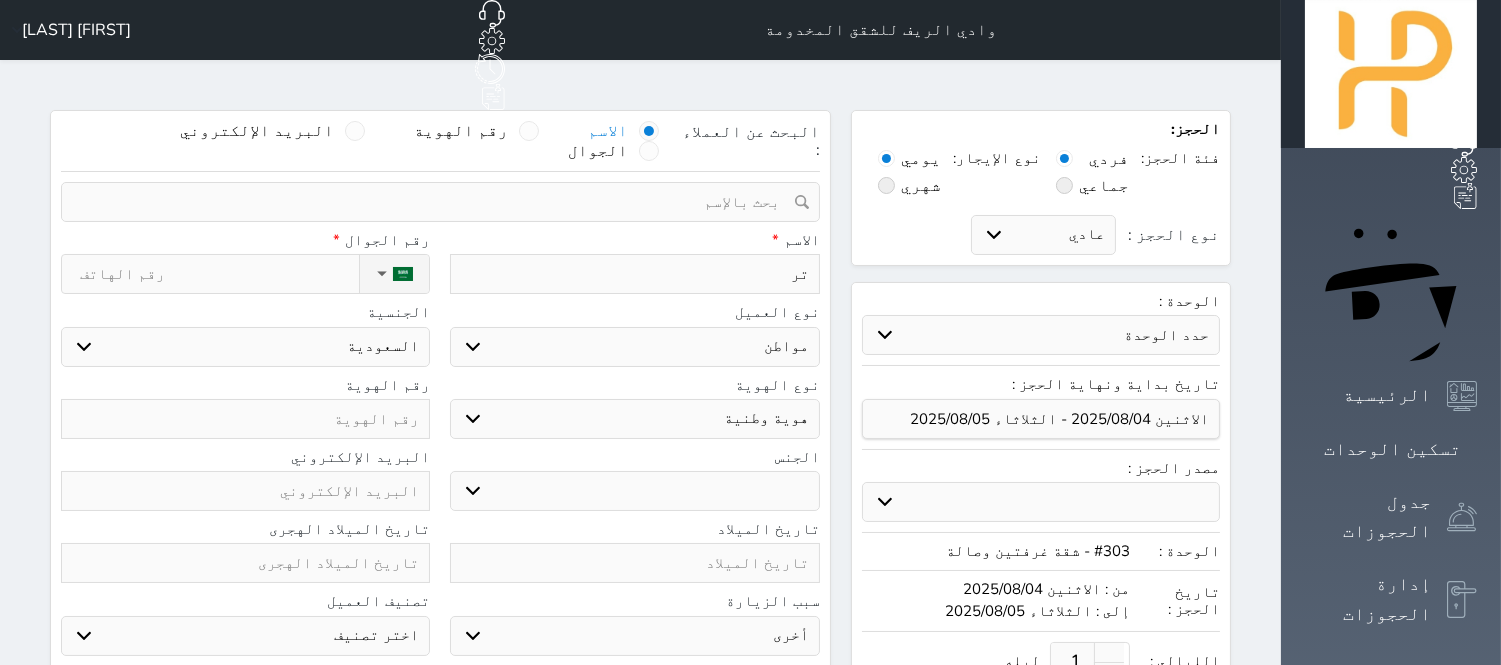 type on "ترك" 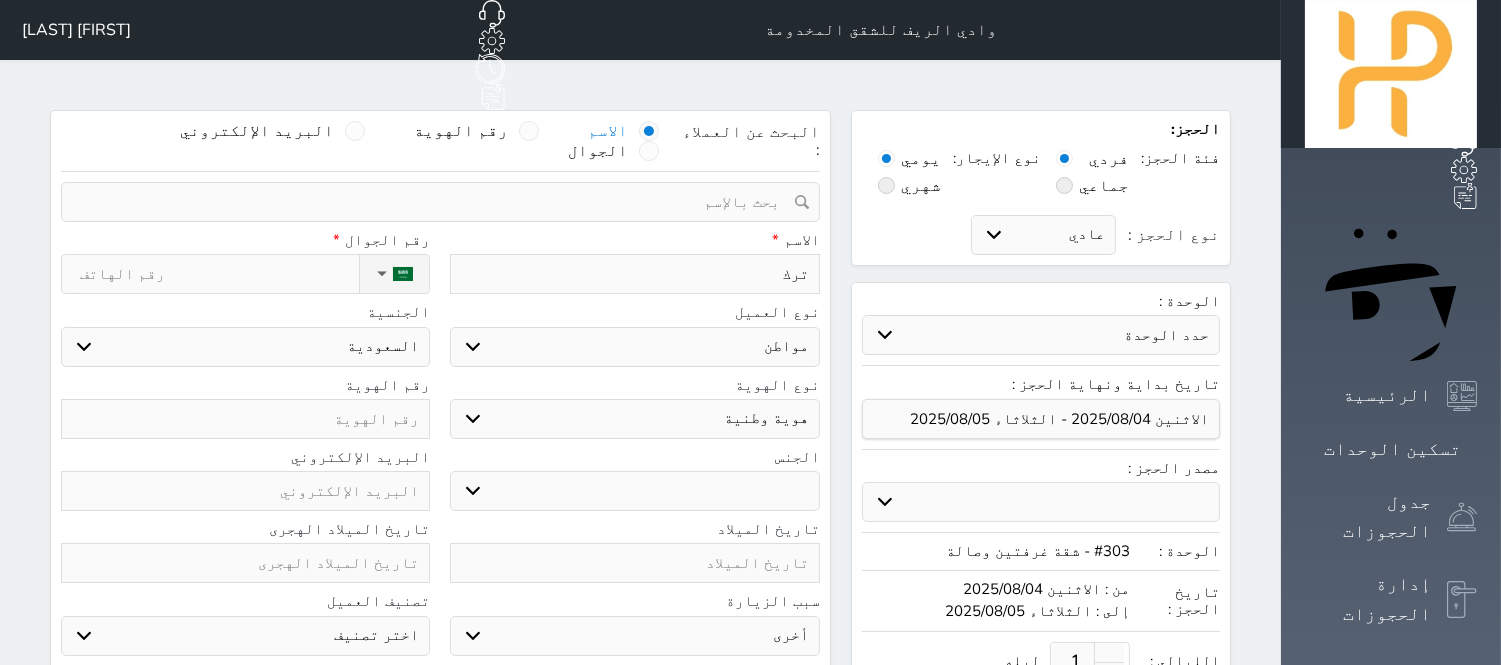 select 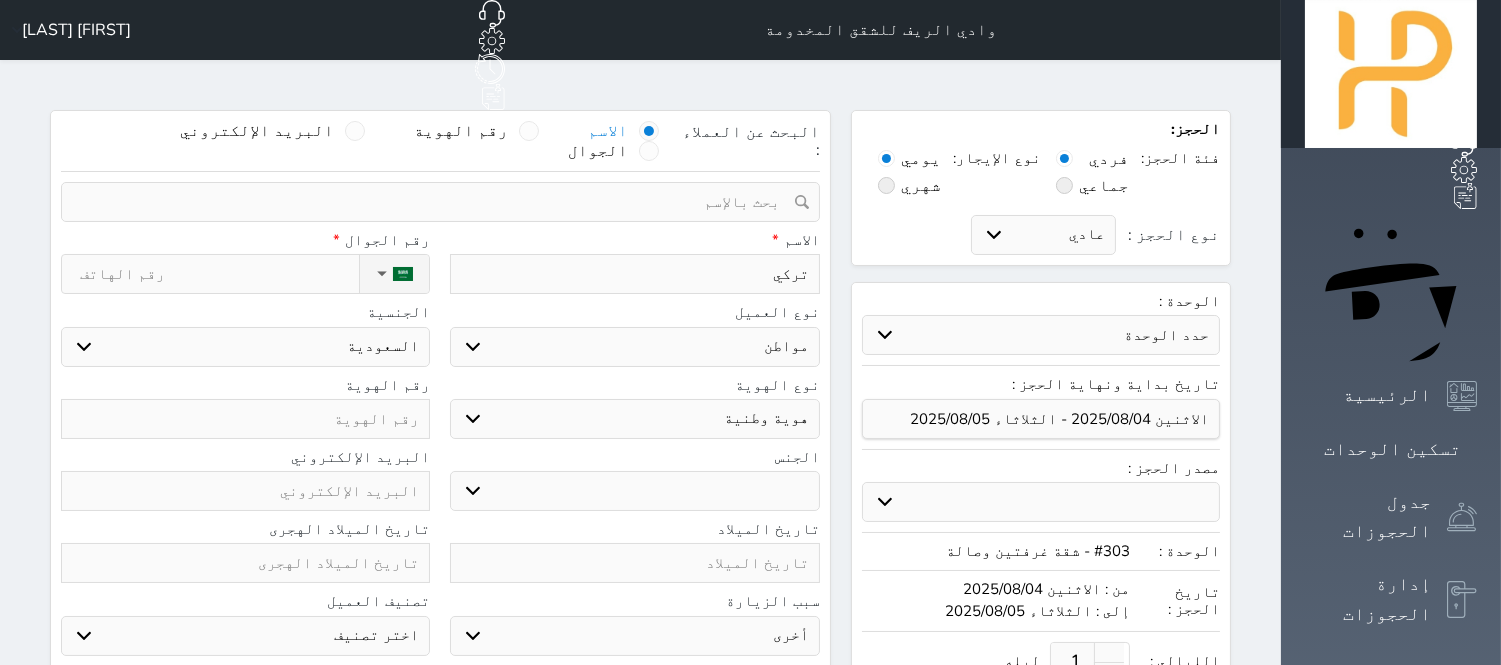 type on "تركي" 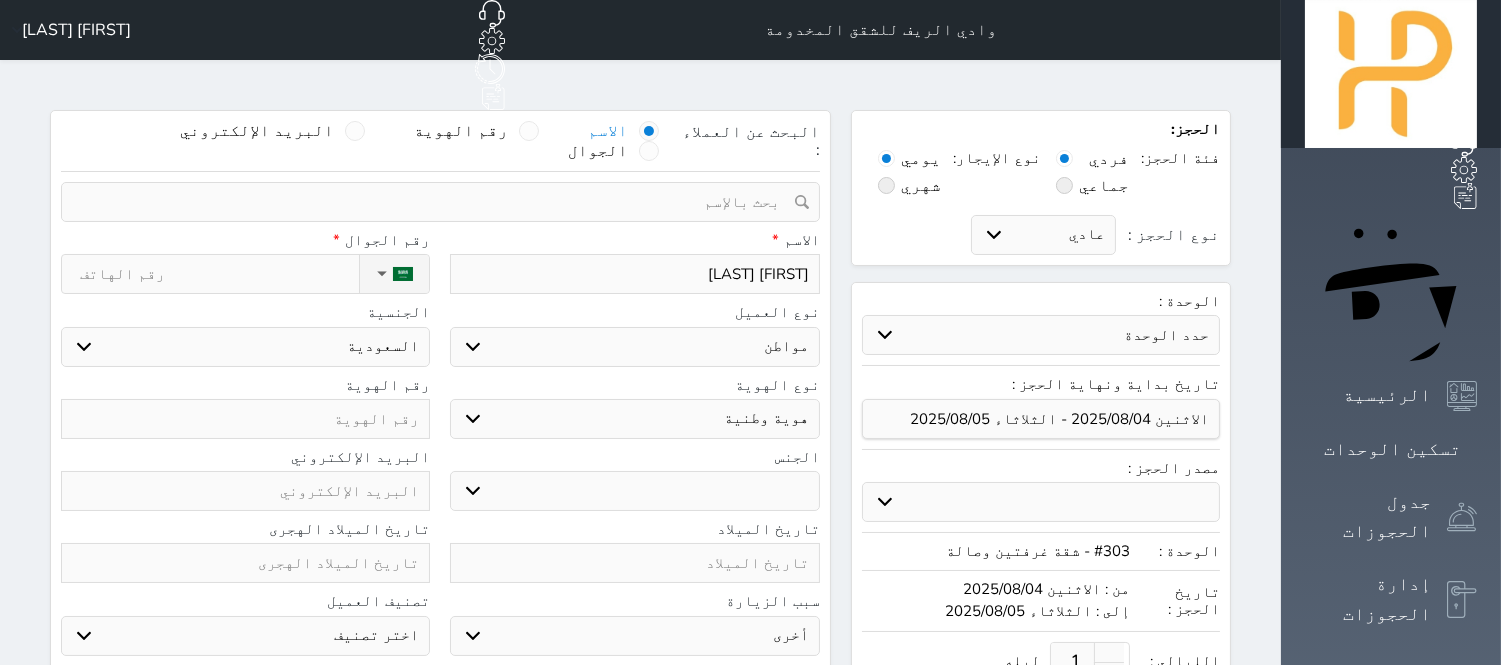 type on "[FIRST] [LAST]" 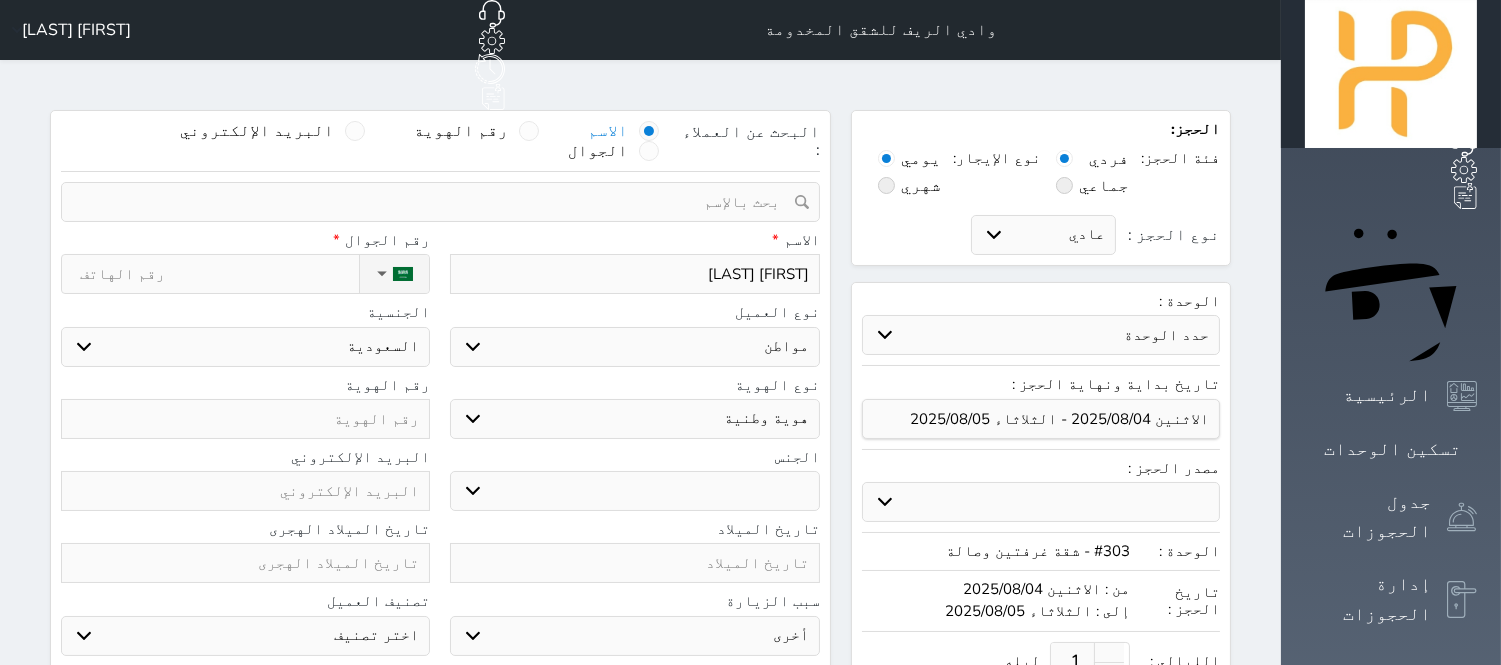 type on "[FIRST] [LAST]" 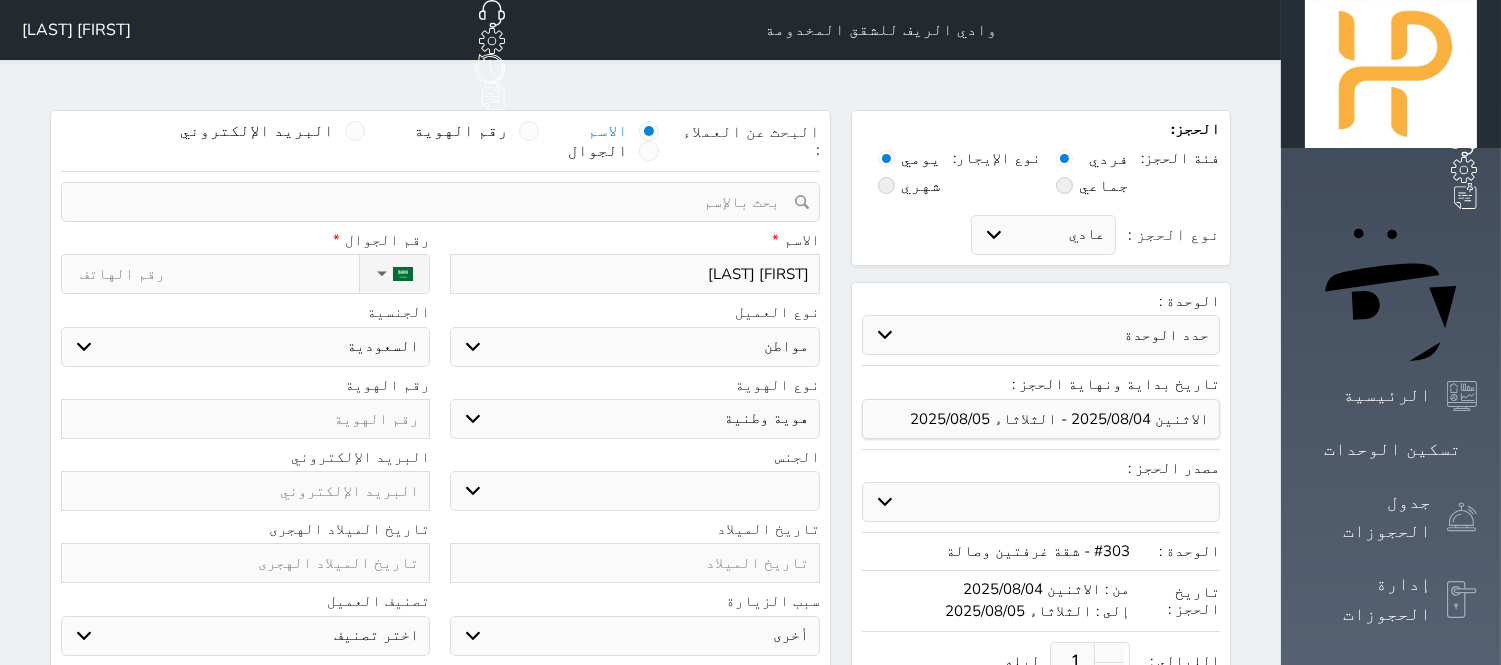 select 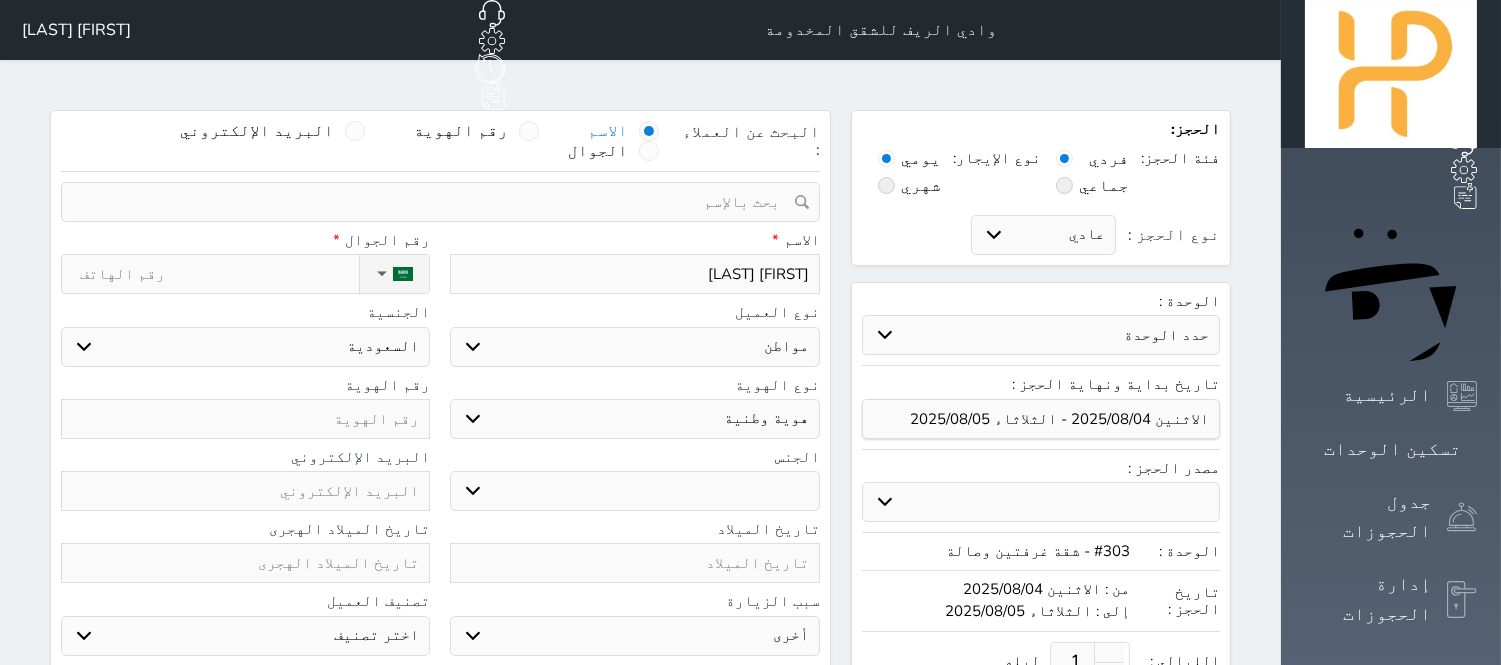 type on "0" 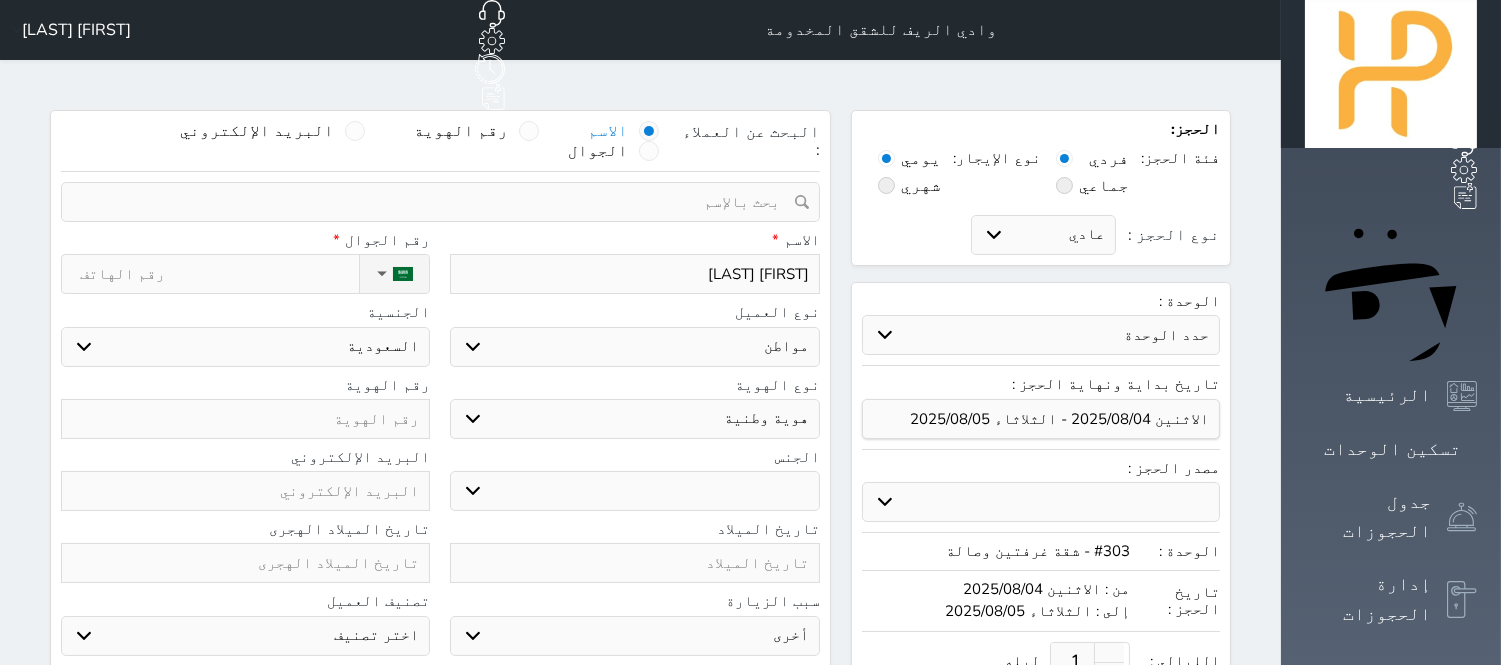 select 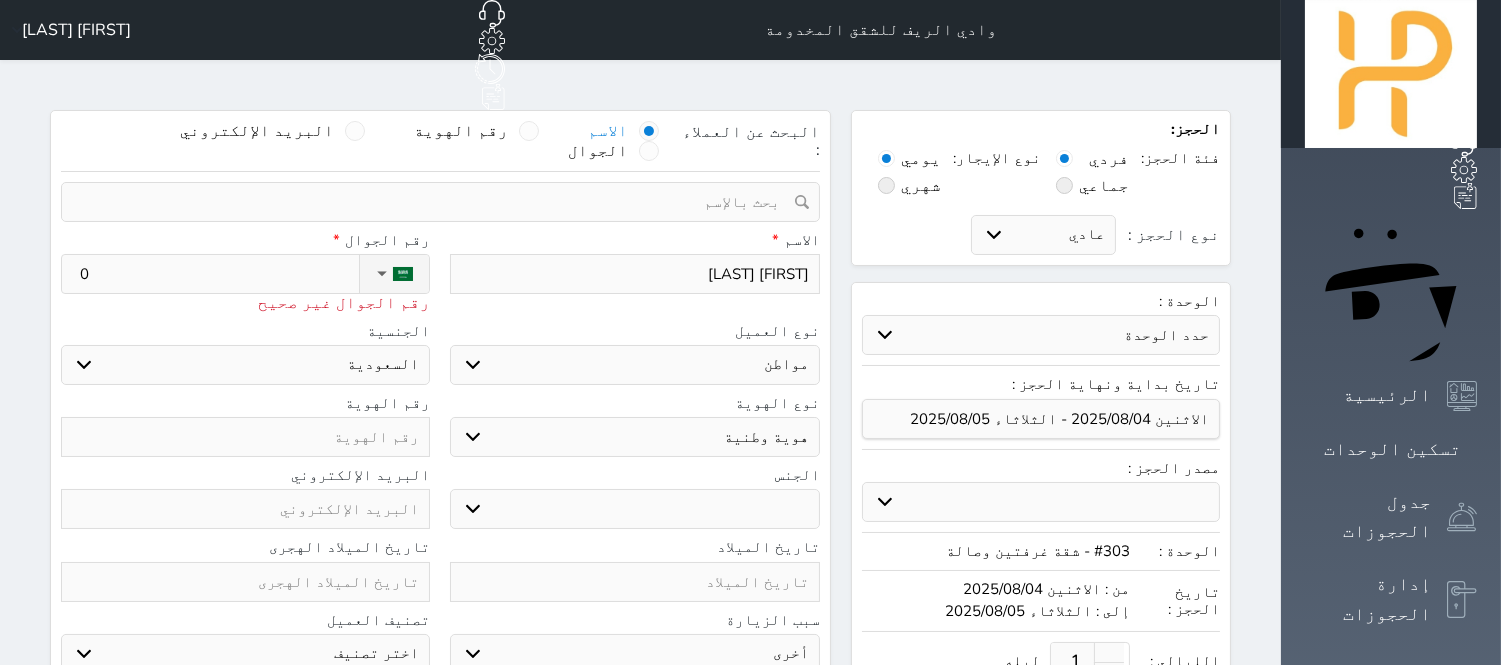 type on "05" 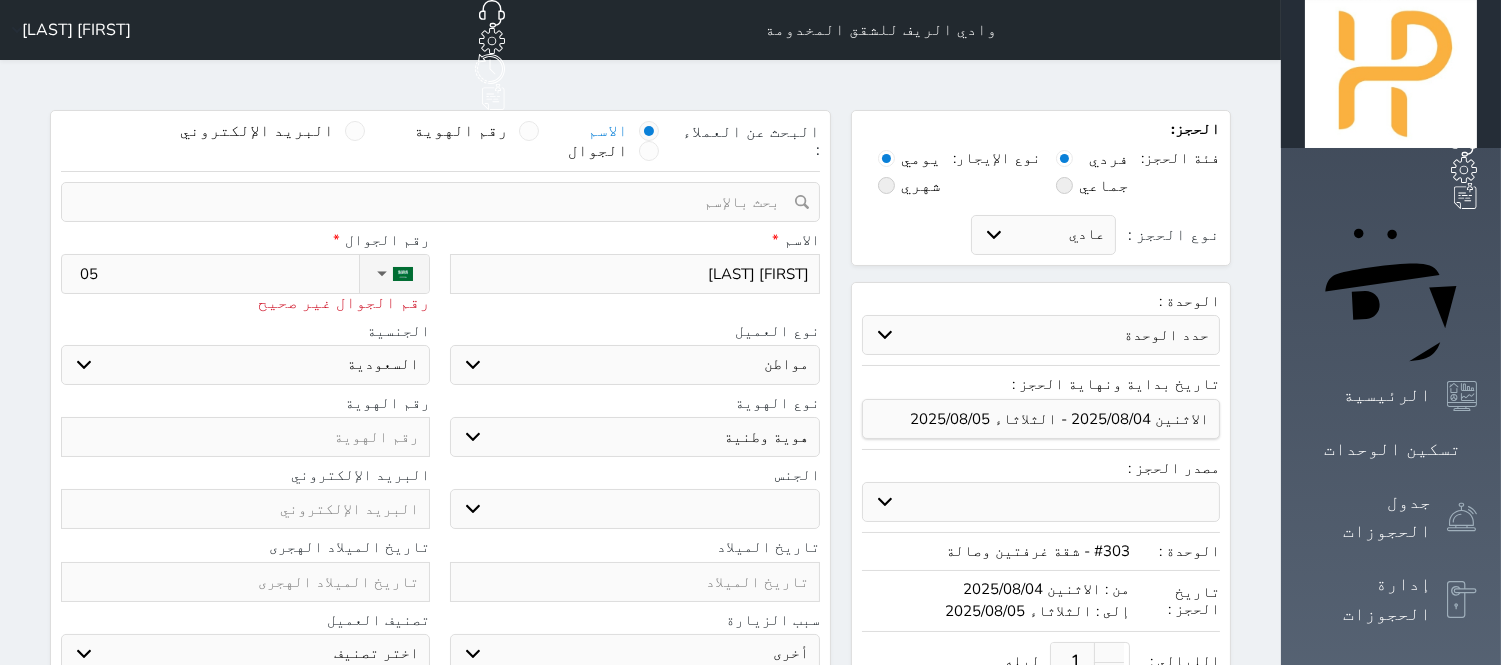 type on "050" 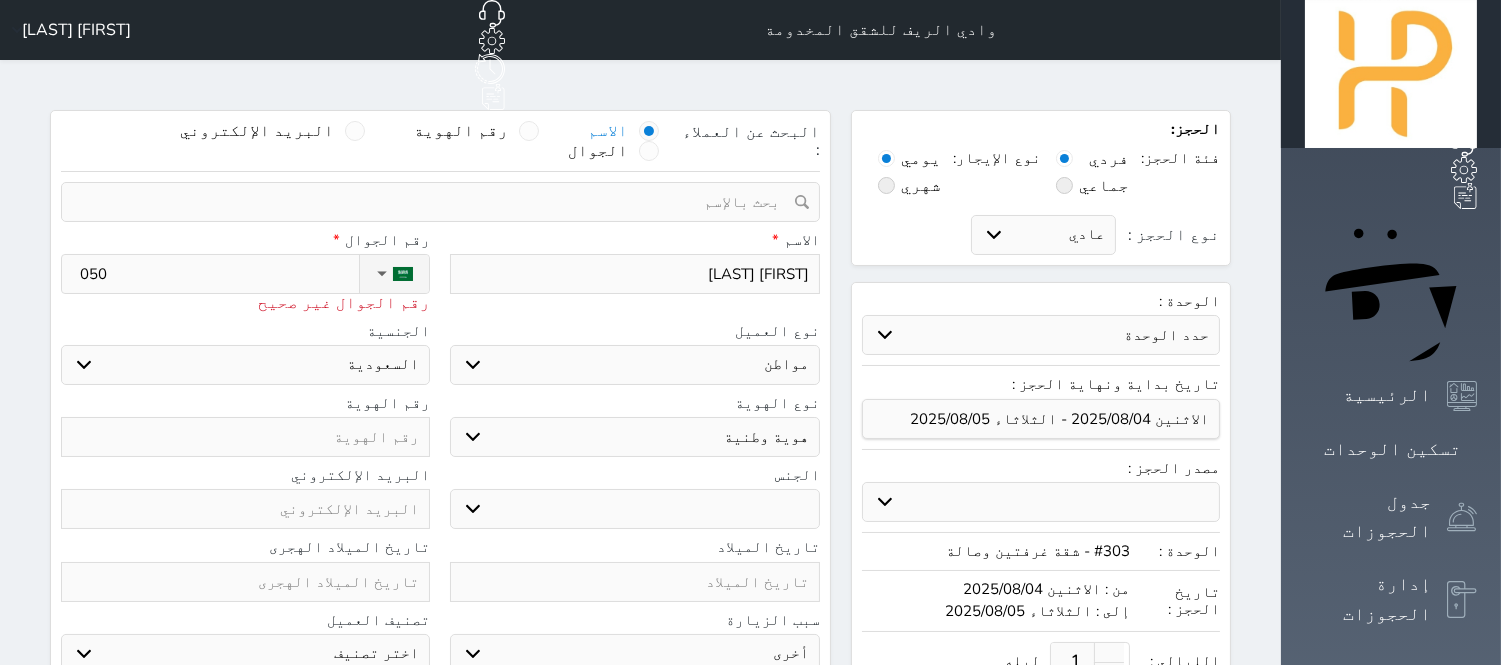 type on "0500" 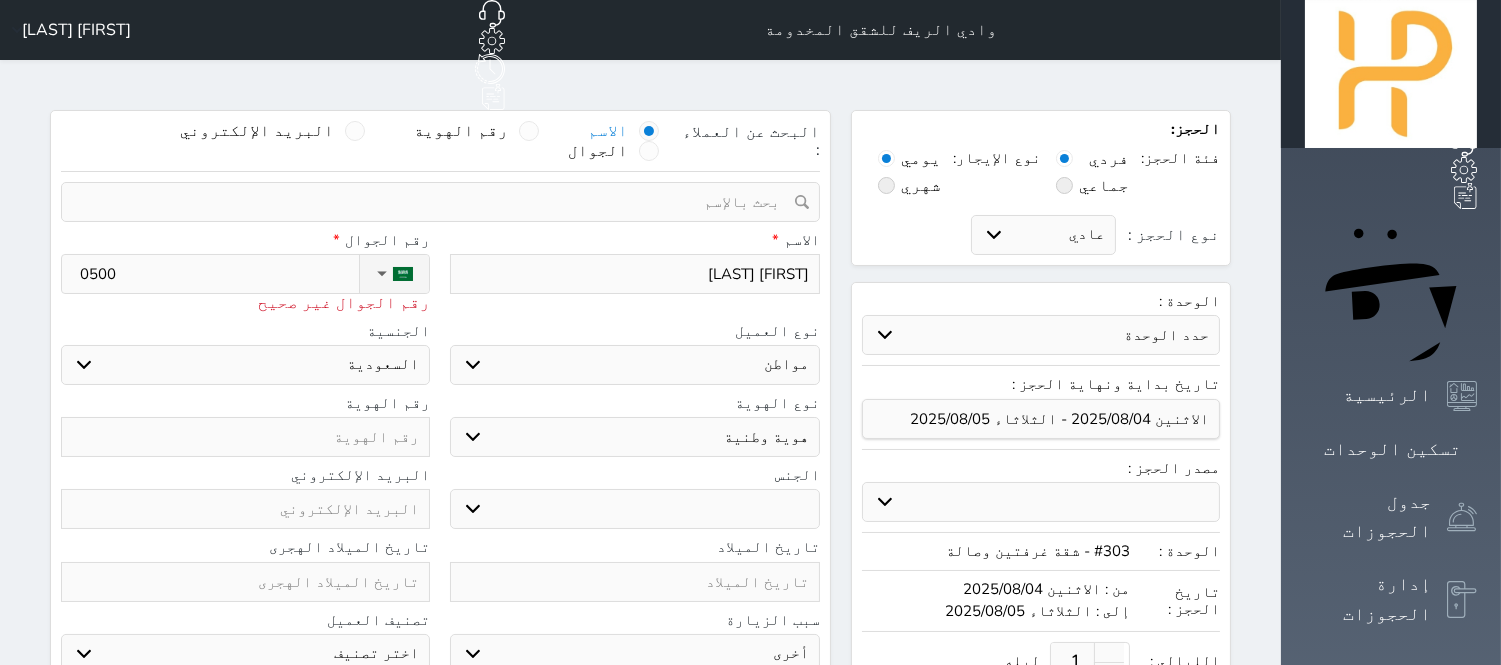 type on "[PHONE]" 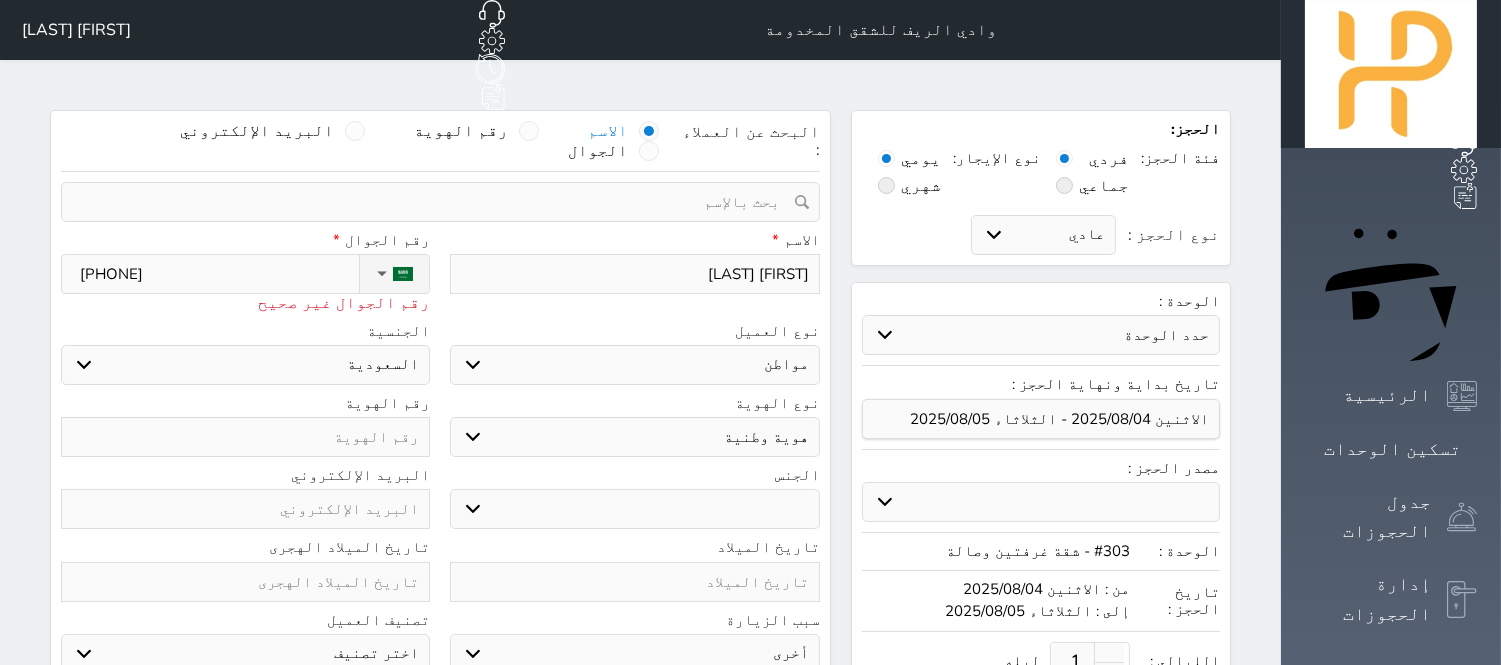 type on "[PHONE]" 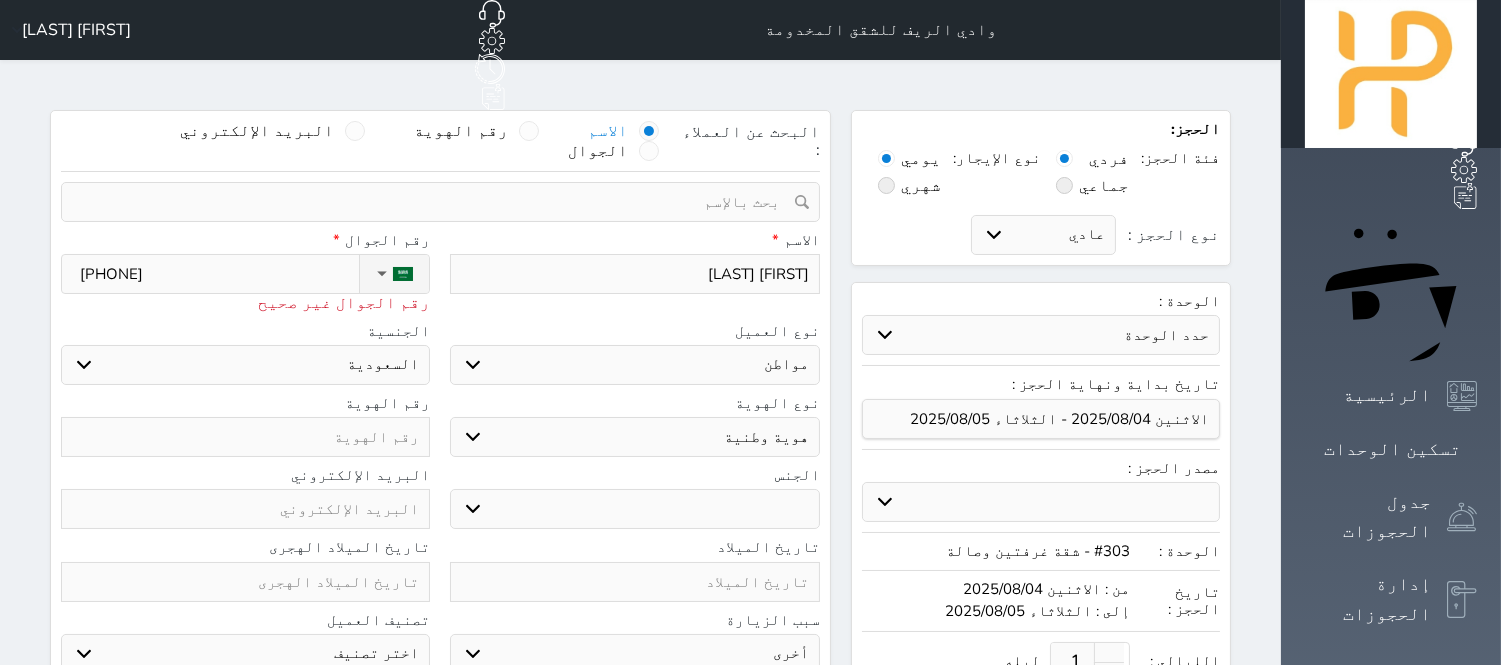 type on "[PHONE]" 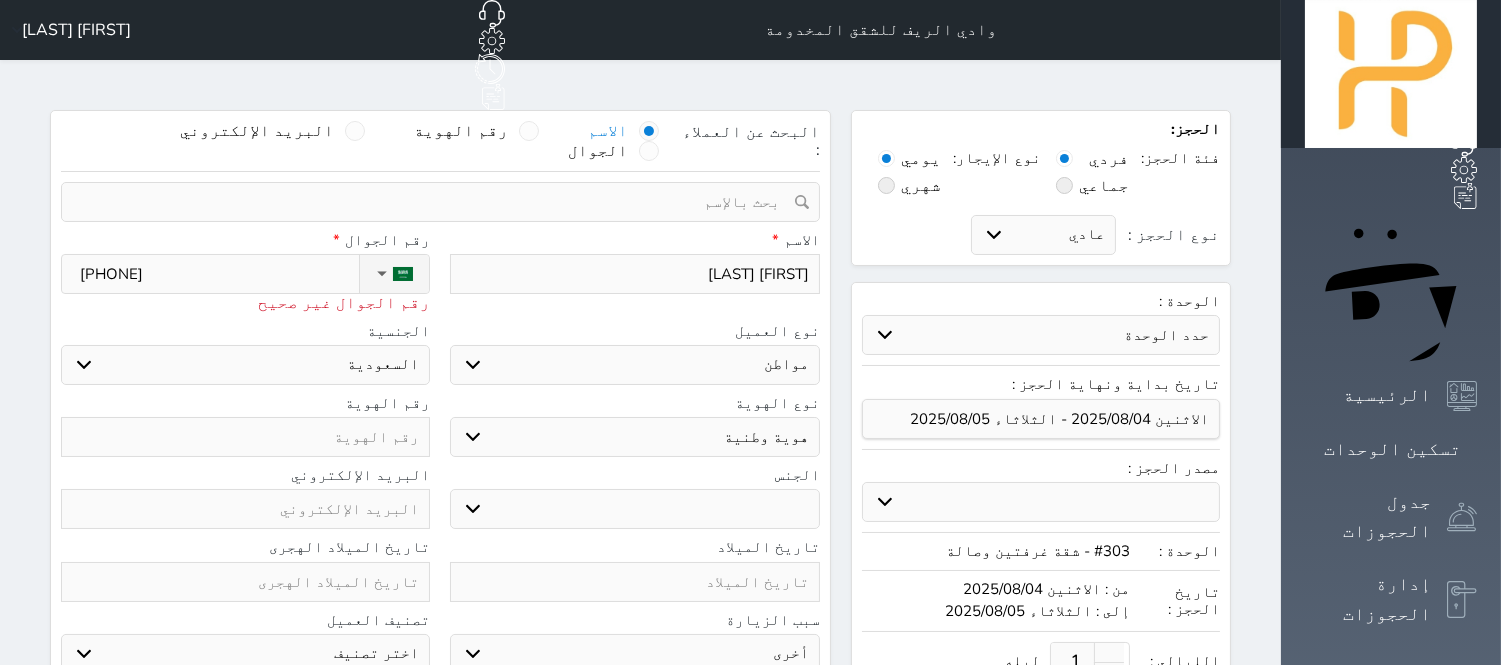 select 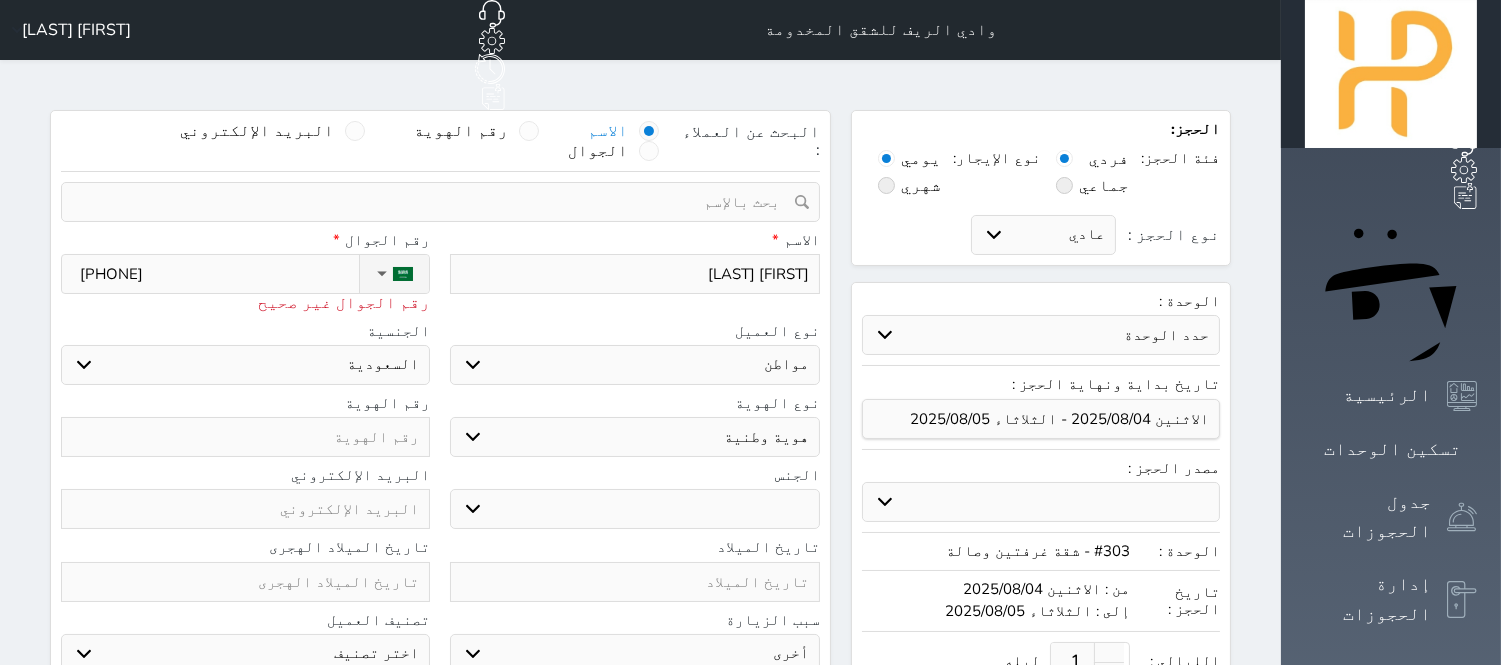 type on "[PHONE]" 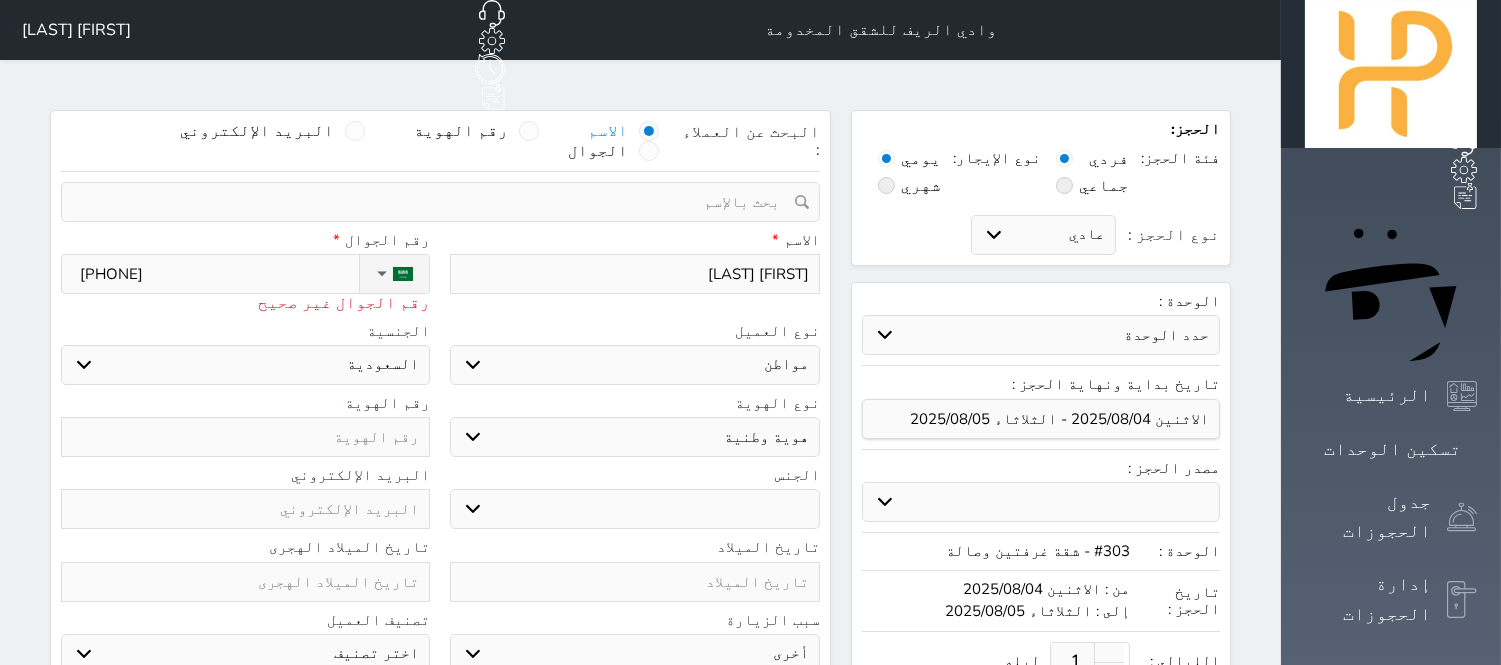 select 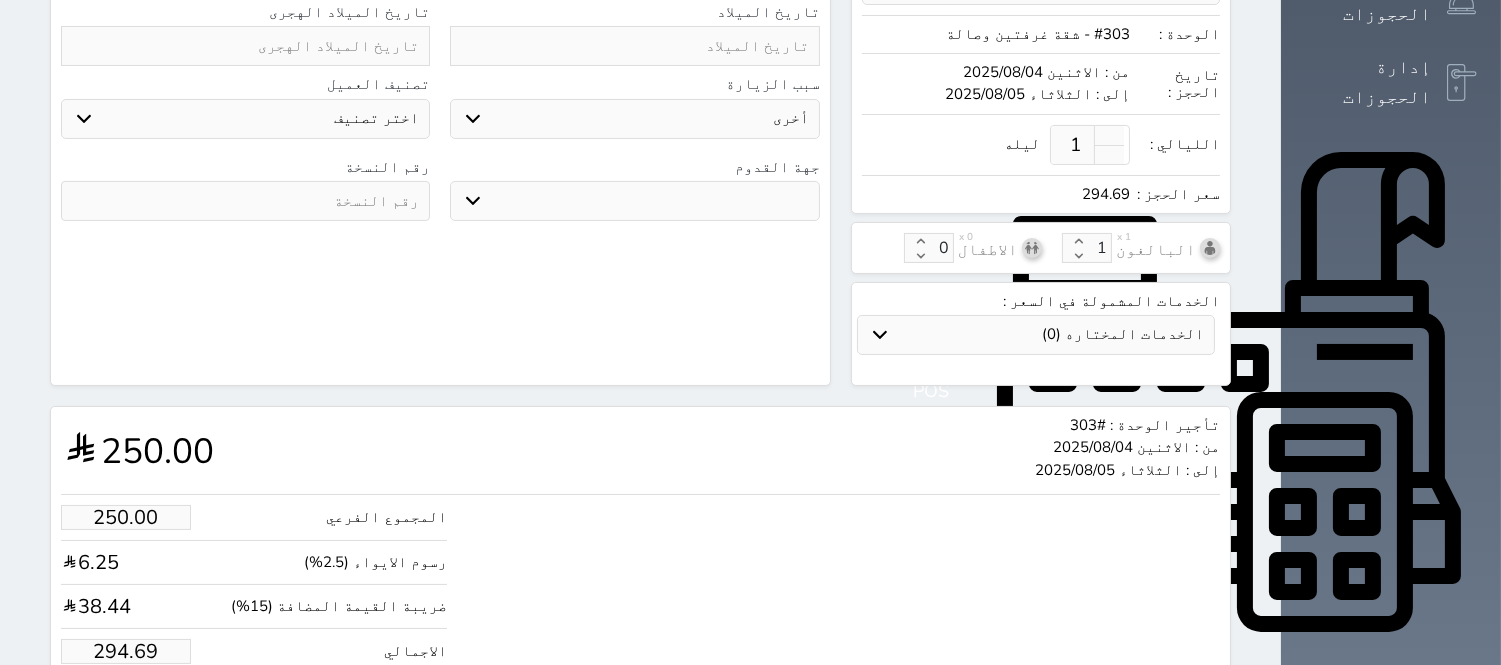 scroll, scrollTop: 618, scrollLeft: 0, axis: vertical 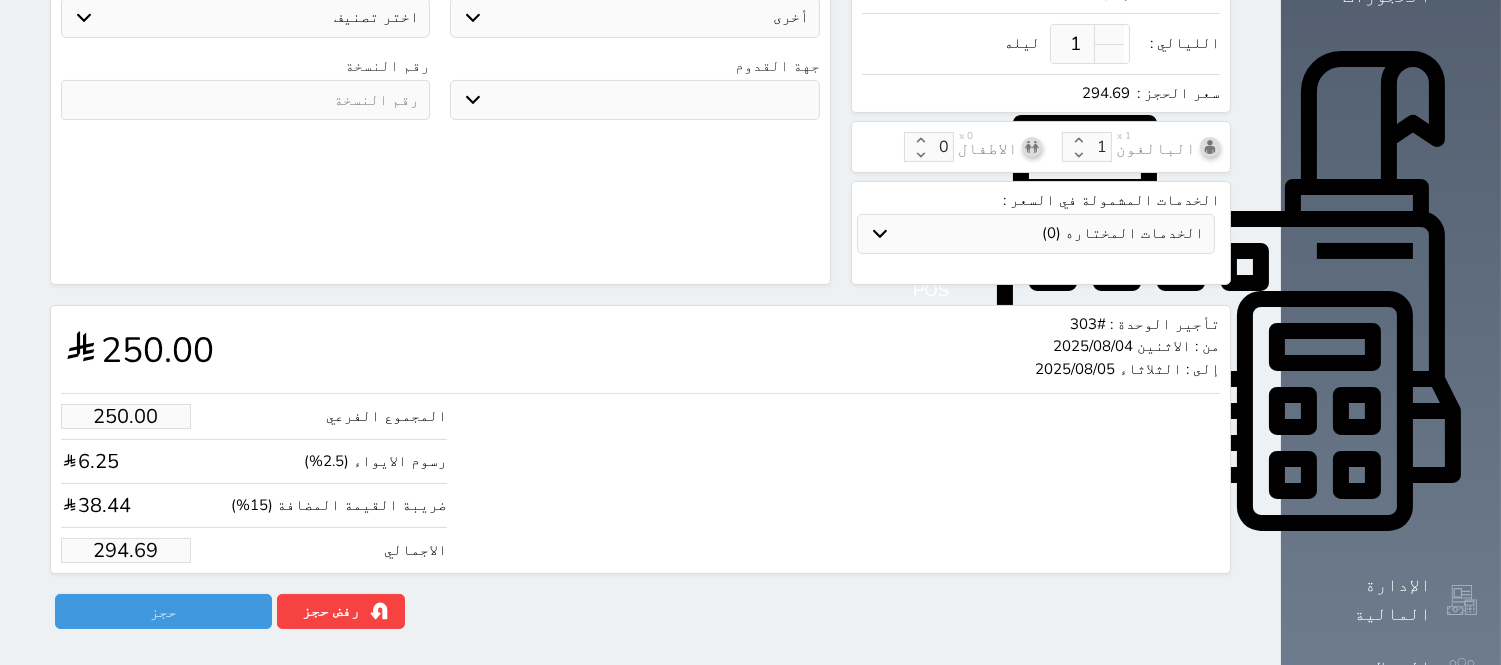 type on "[PHONE]" 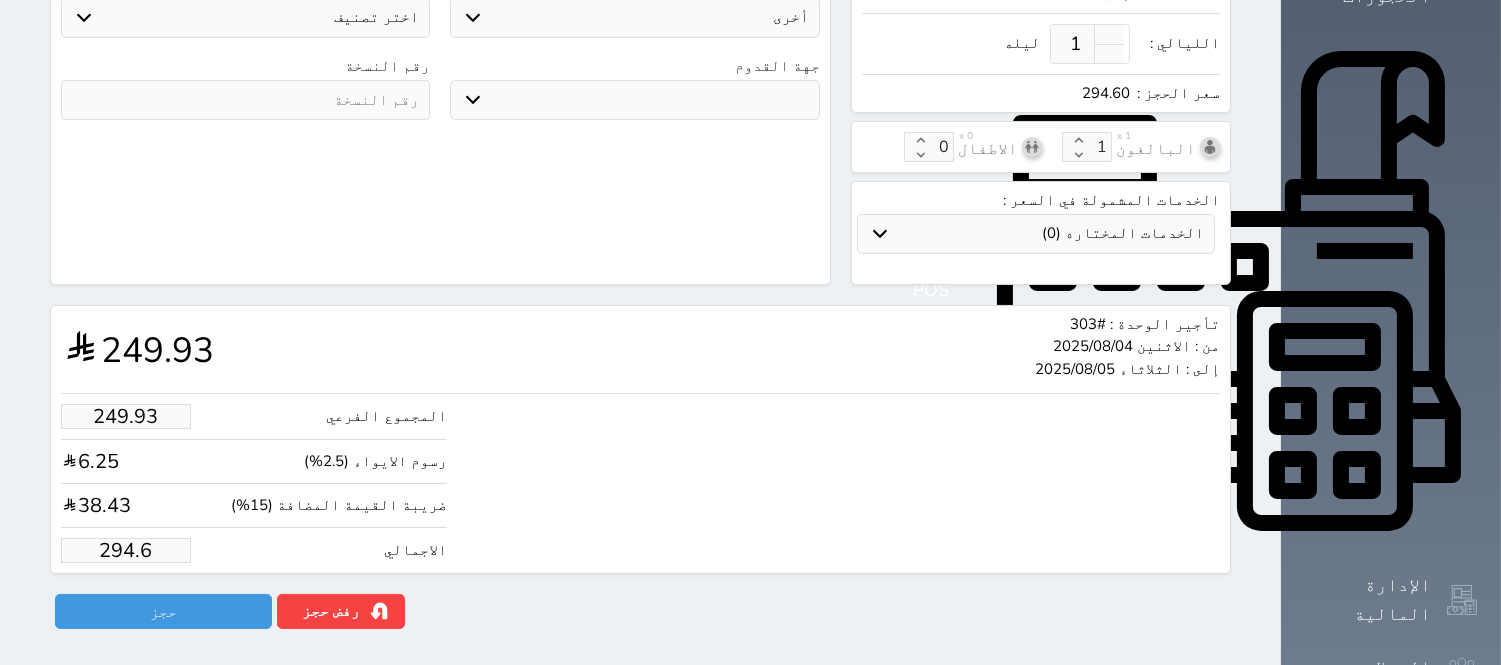 type on "249.42" 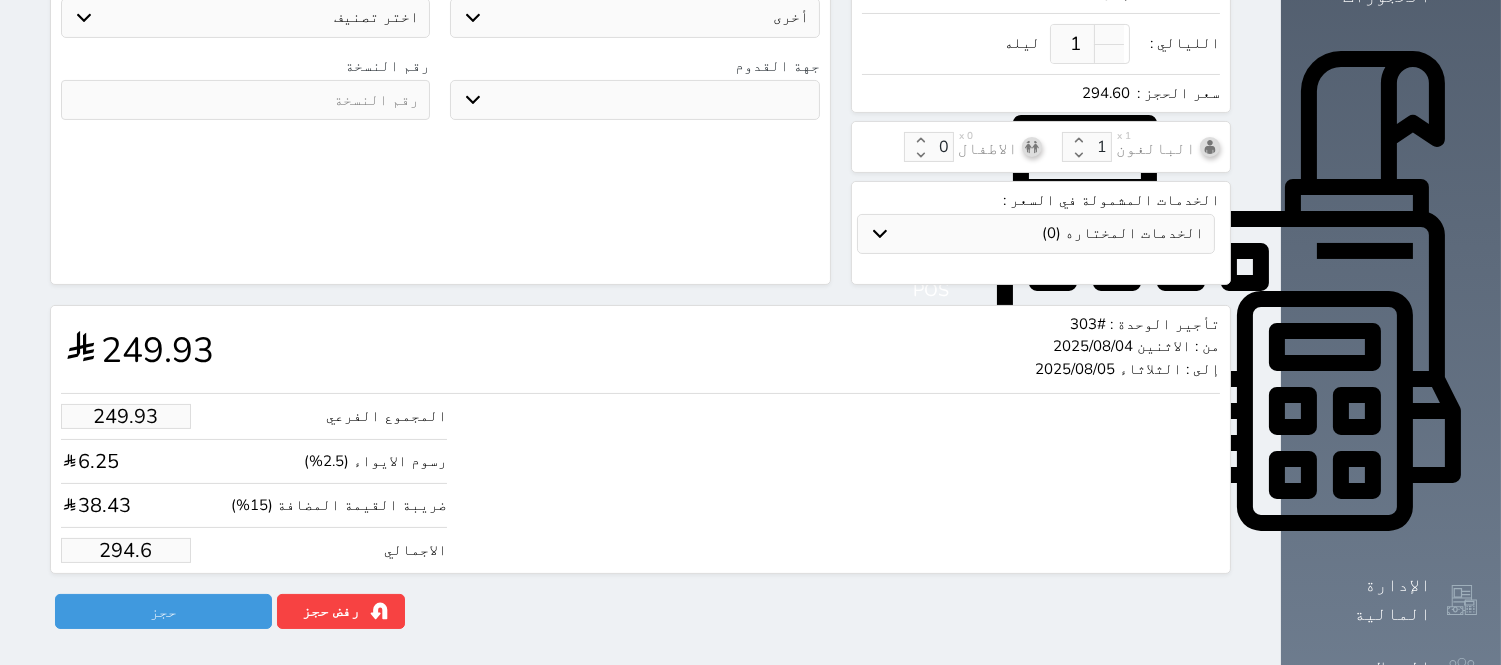 type on "294" 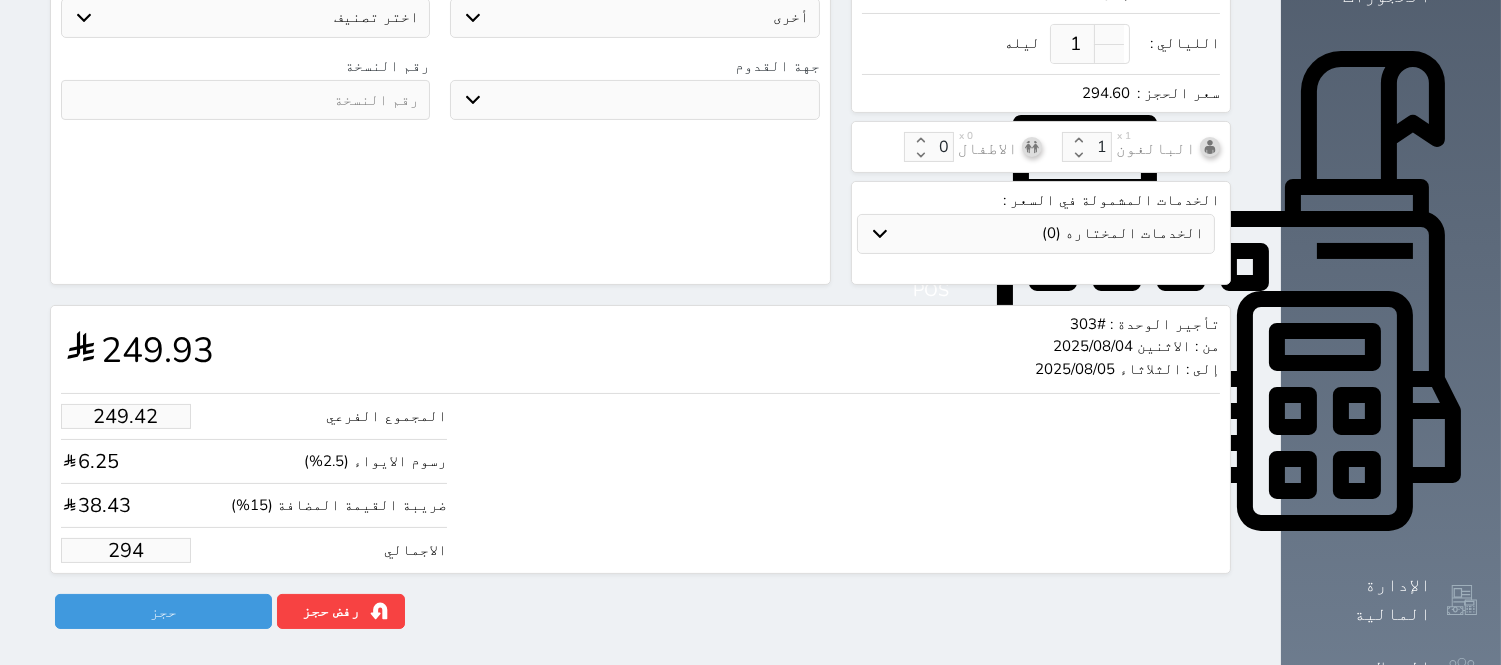 type on "24.60" 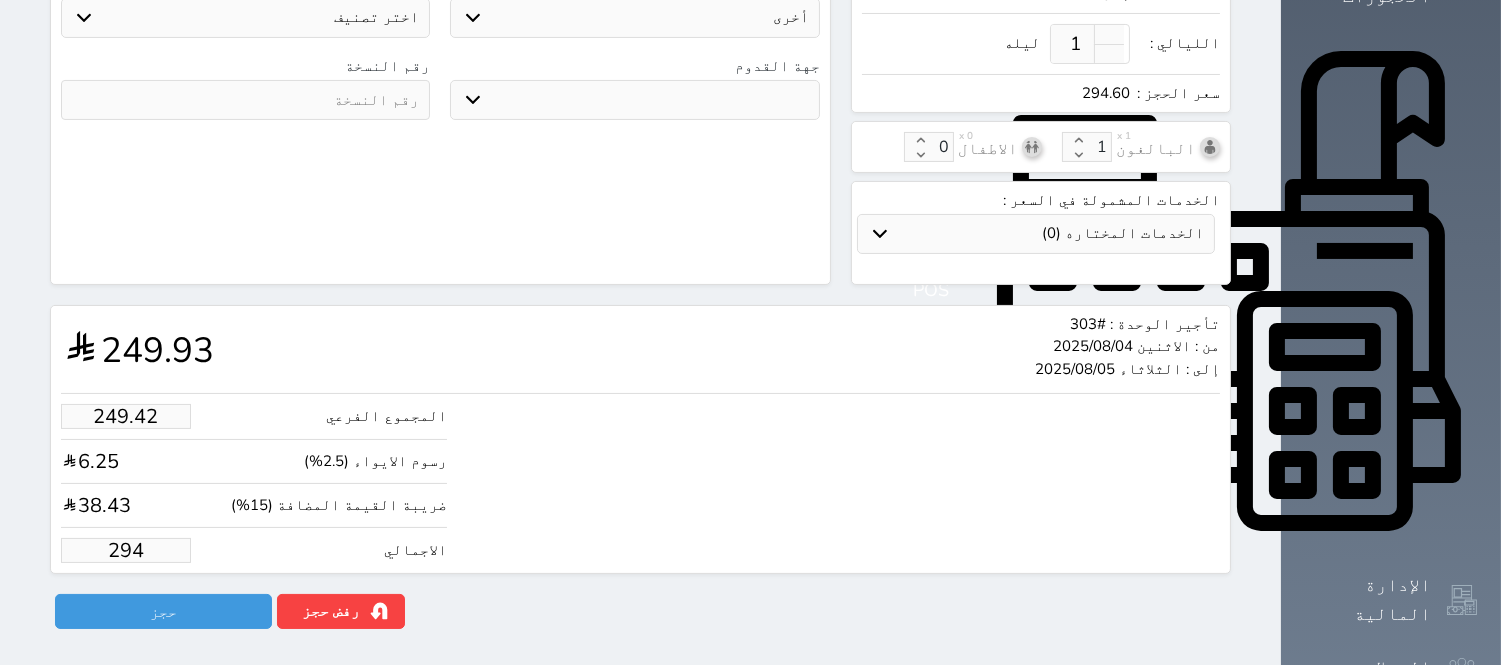 type on "29" 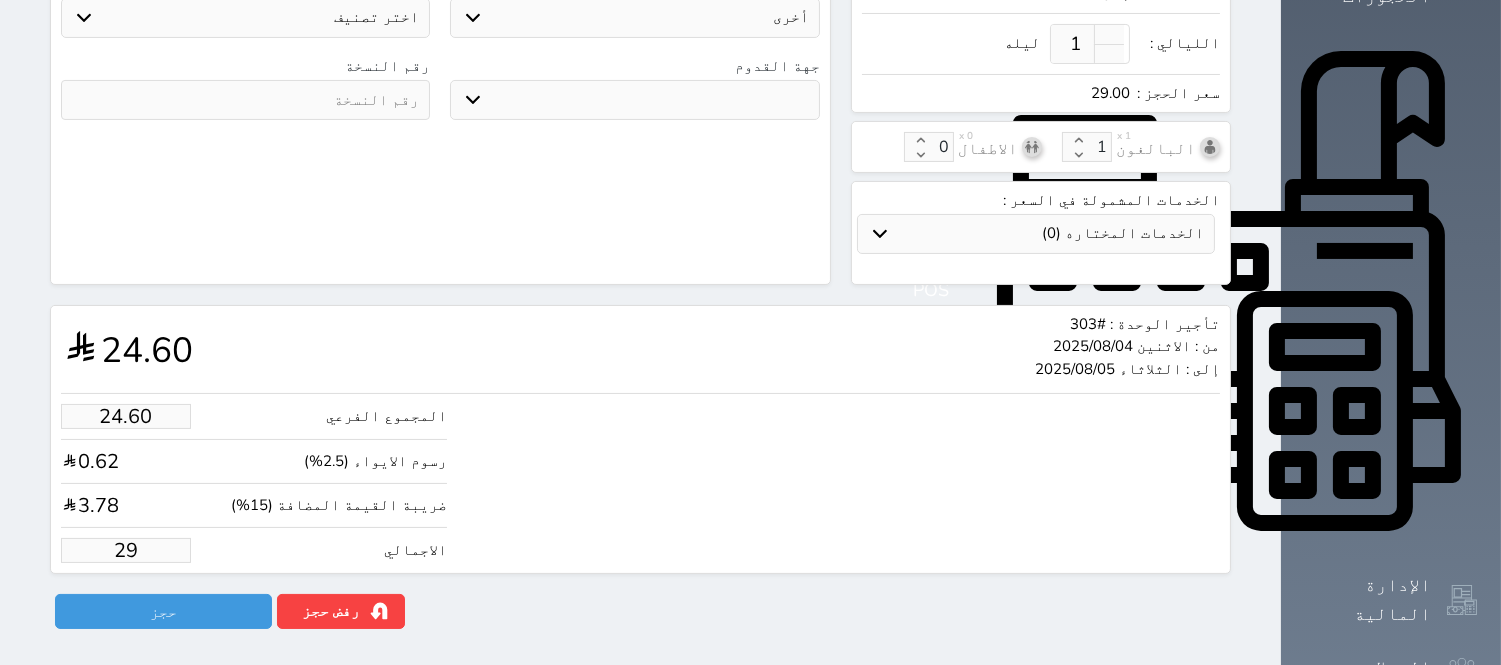 type on "1.70" 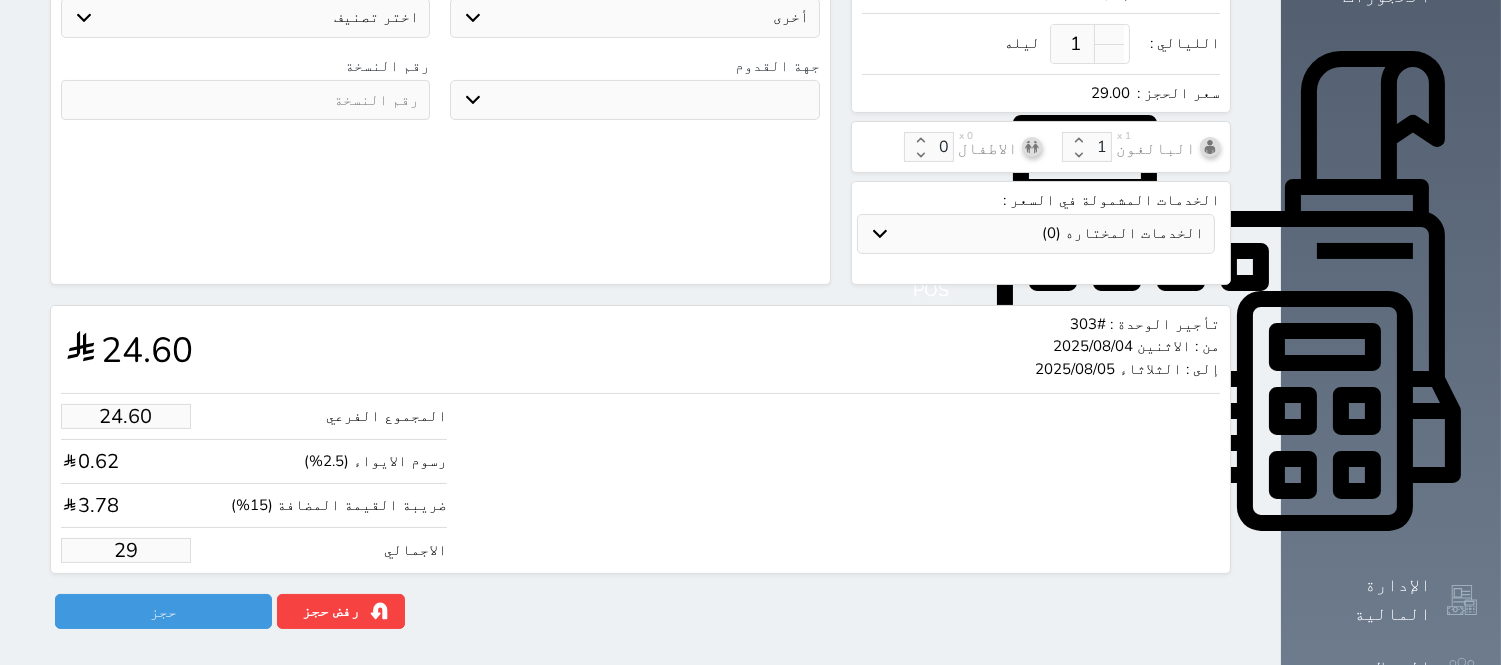 type on "2" 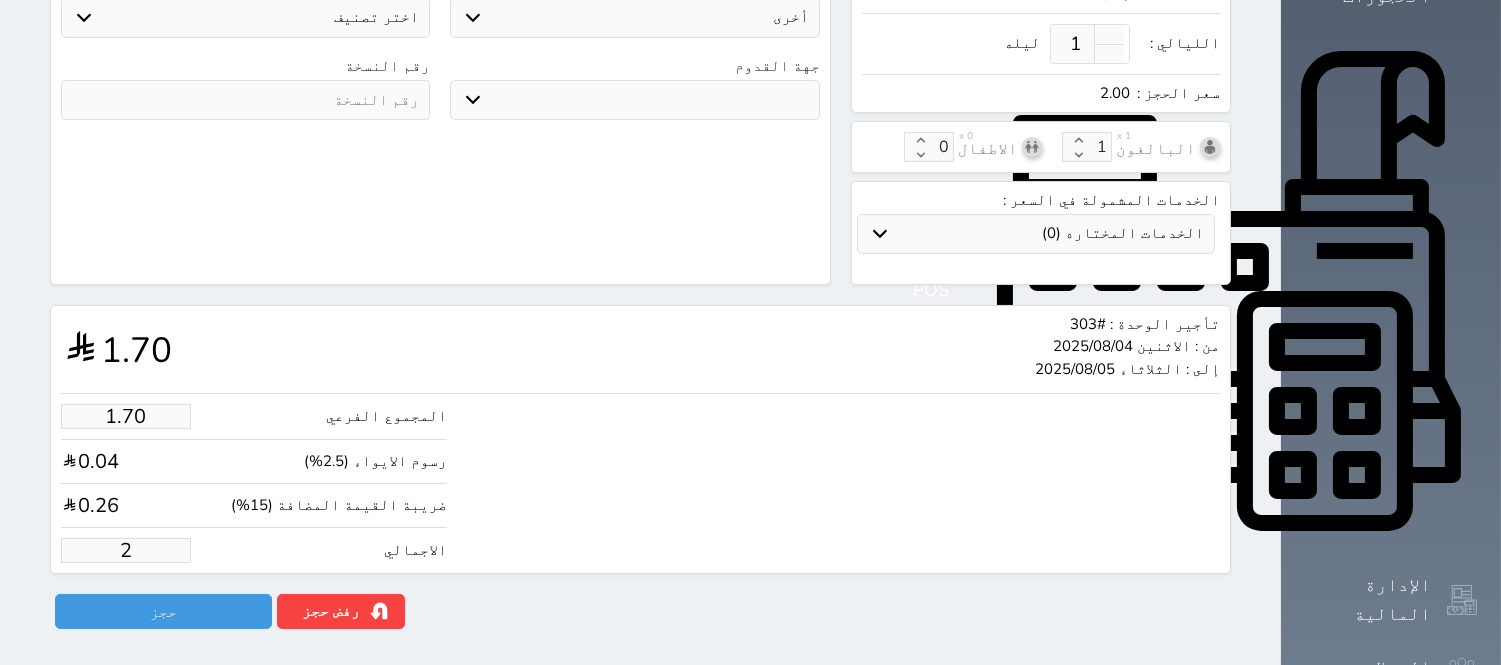 type on "1.00" 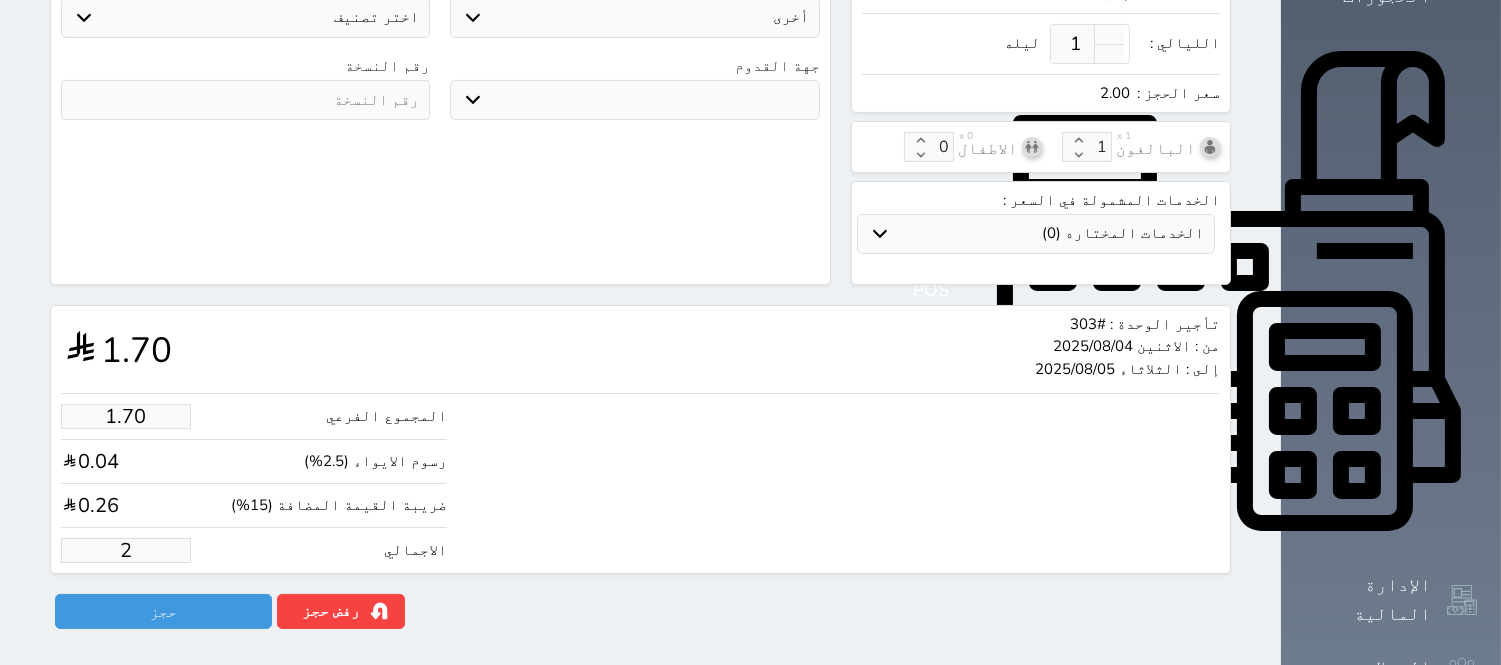 type on "1.17875" 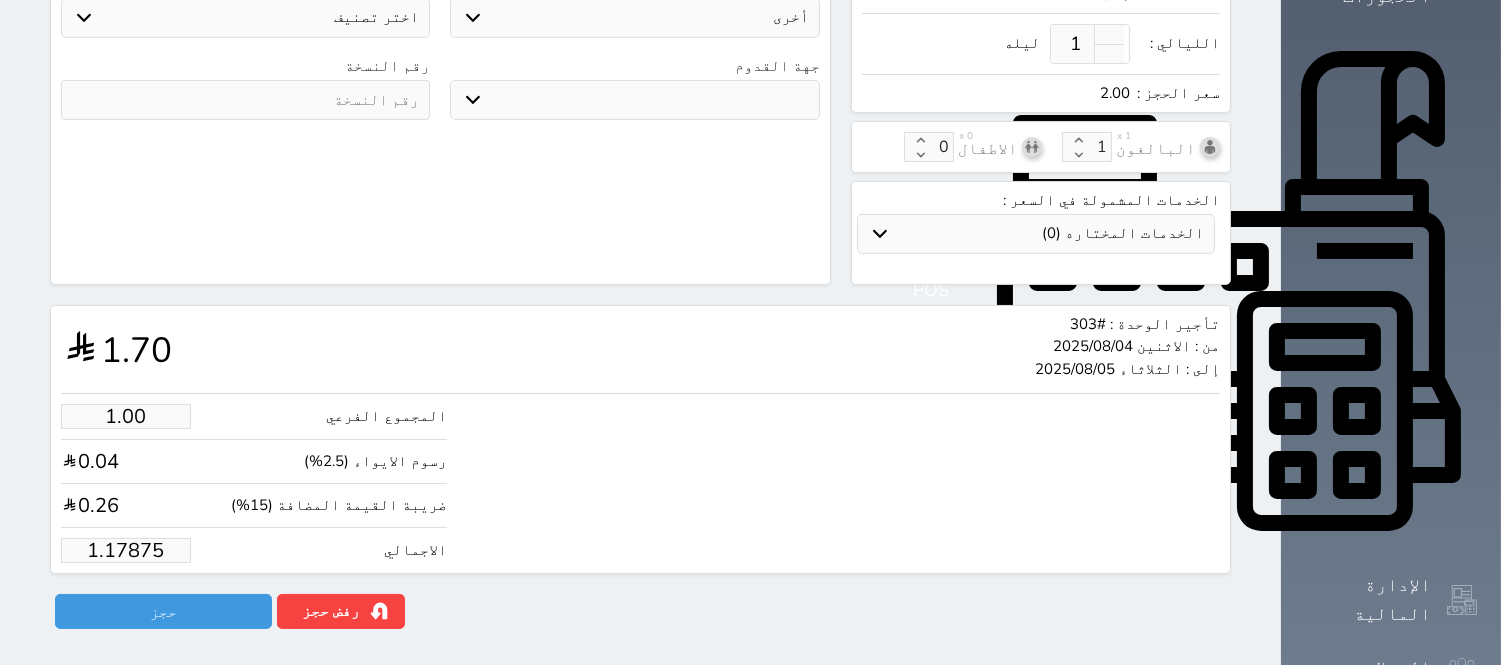 type on "1.1787" 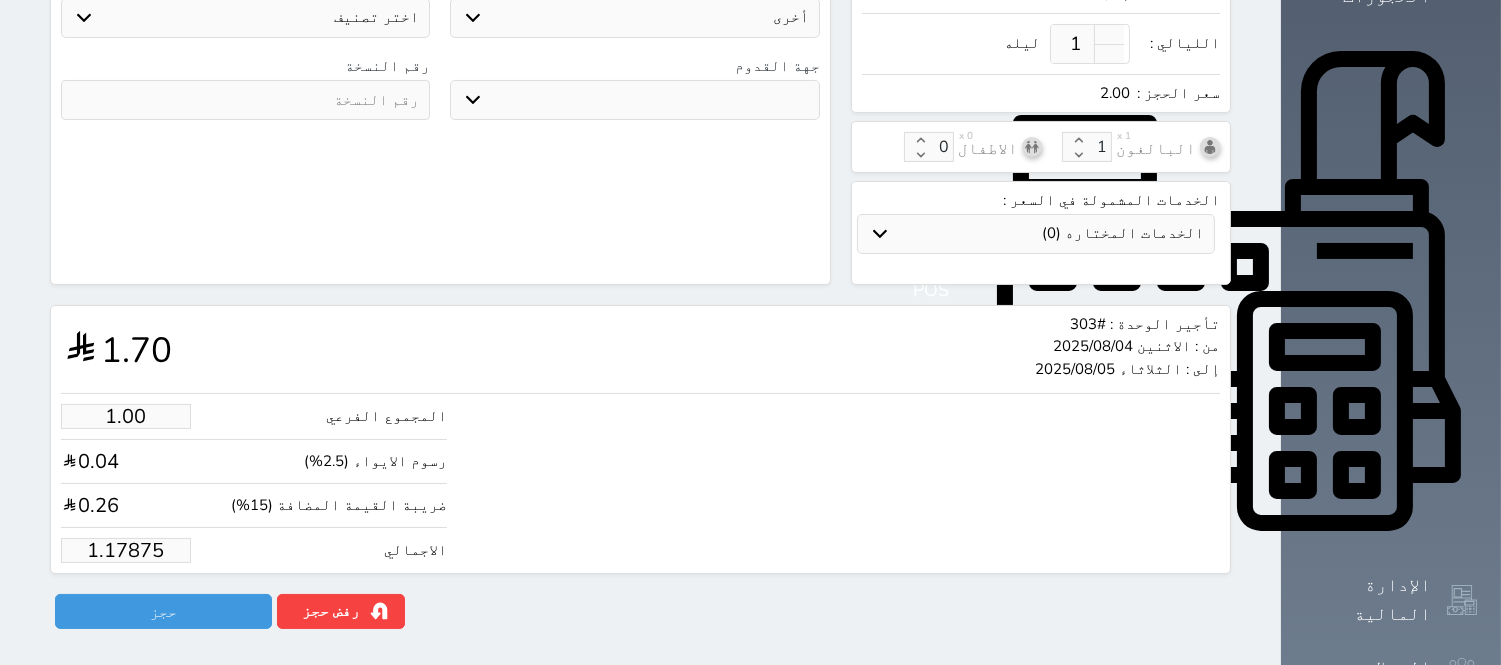 select 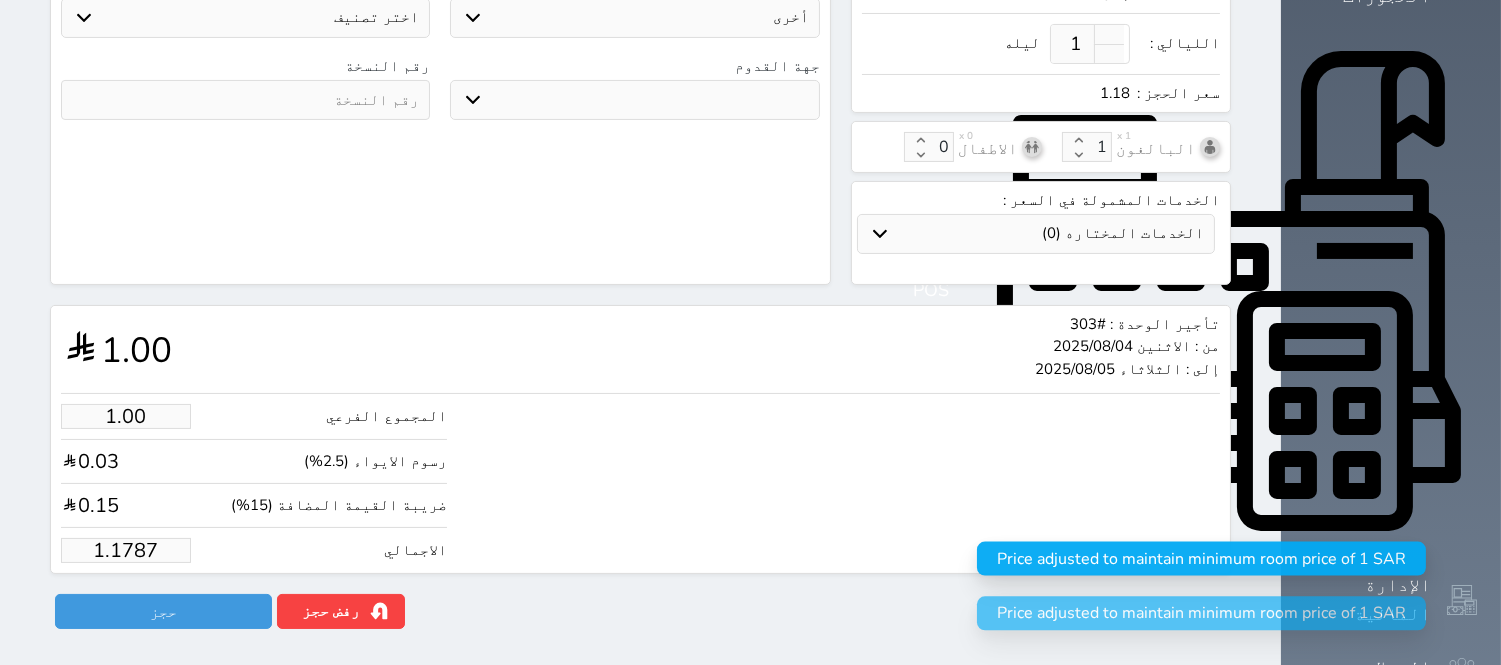 type on "1.178" 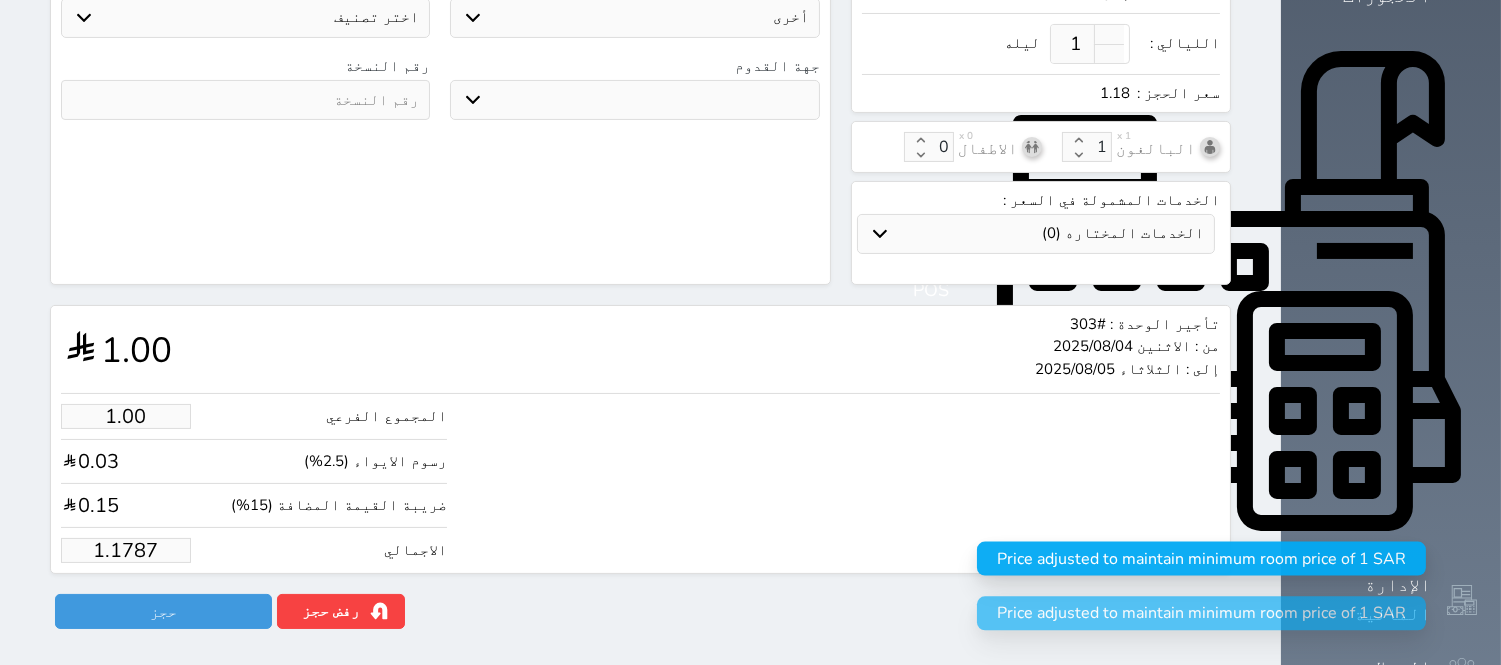 select 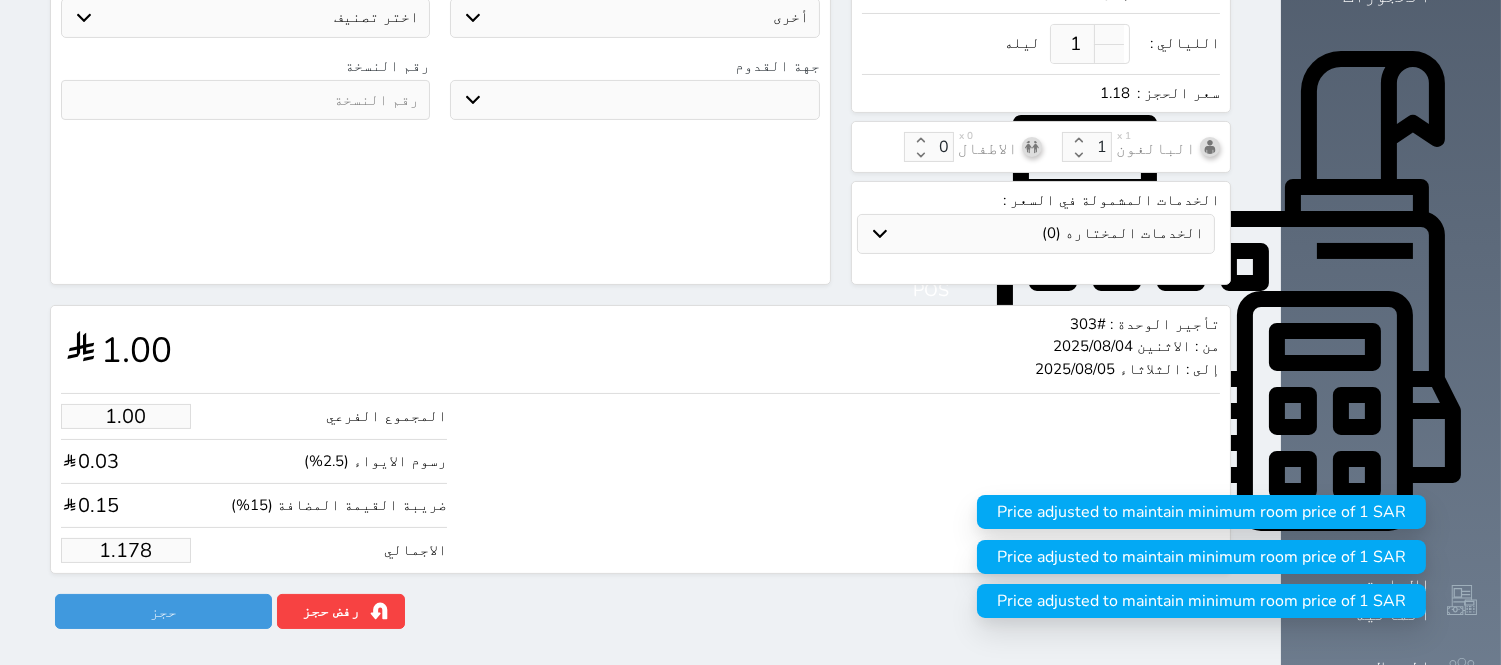 type on "1.17" 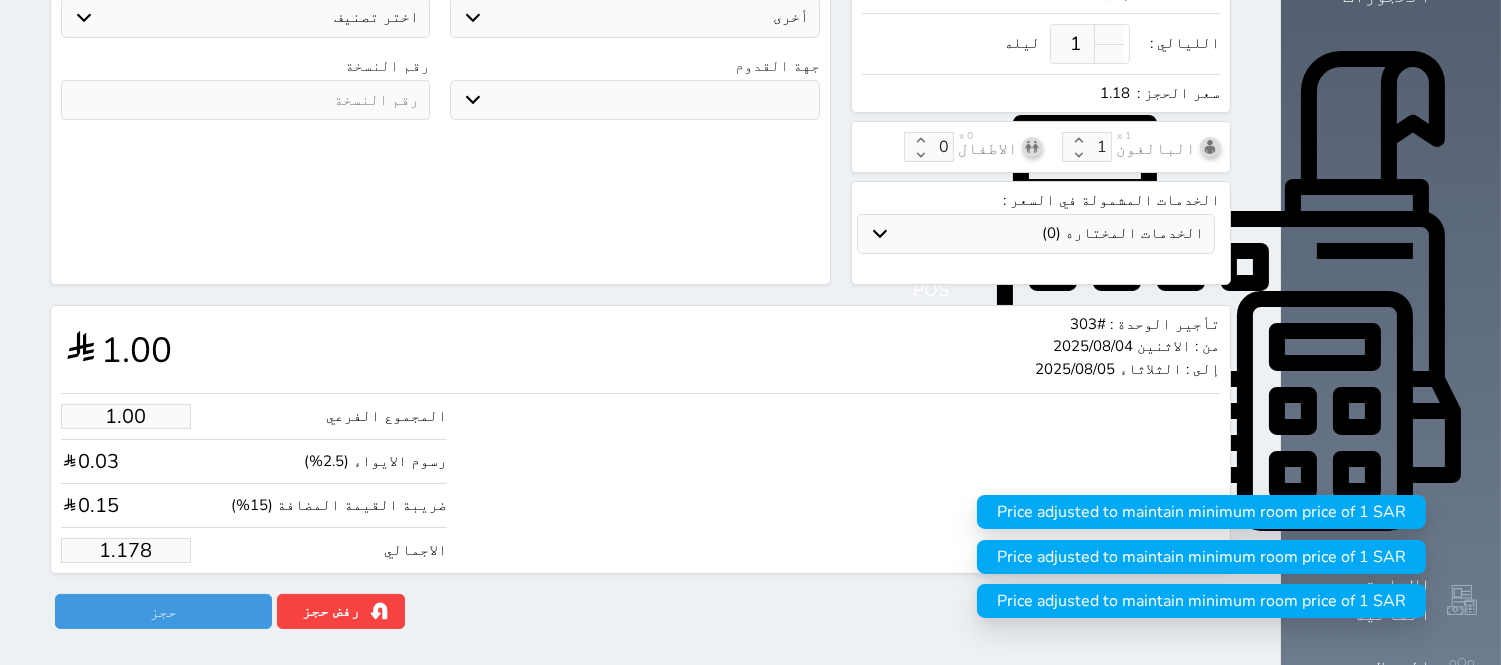 select 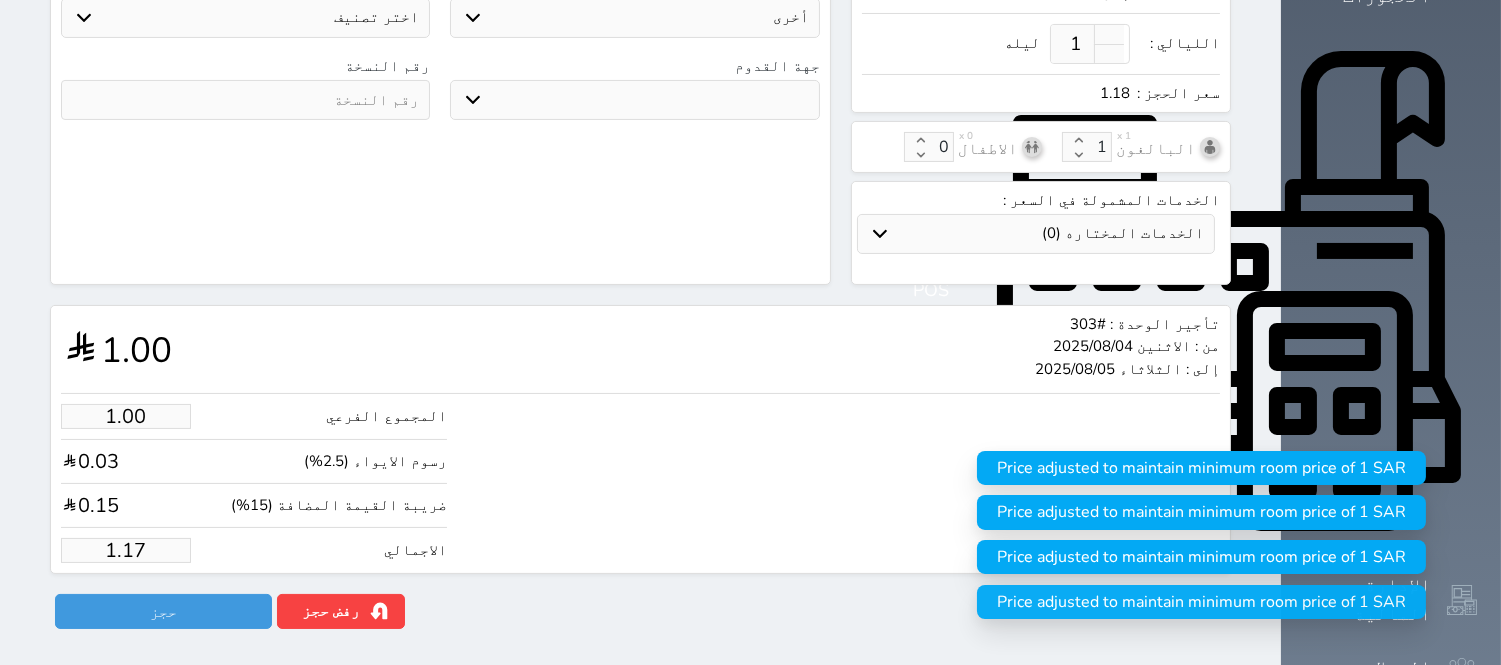 type on "1.1" 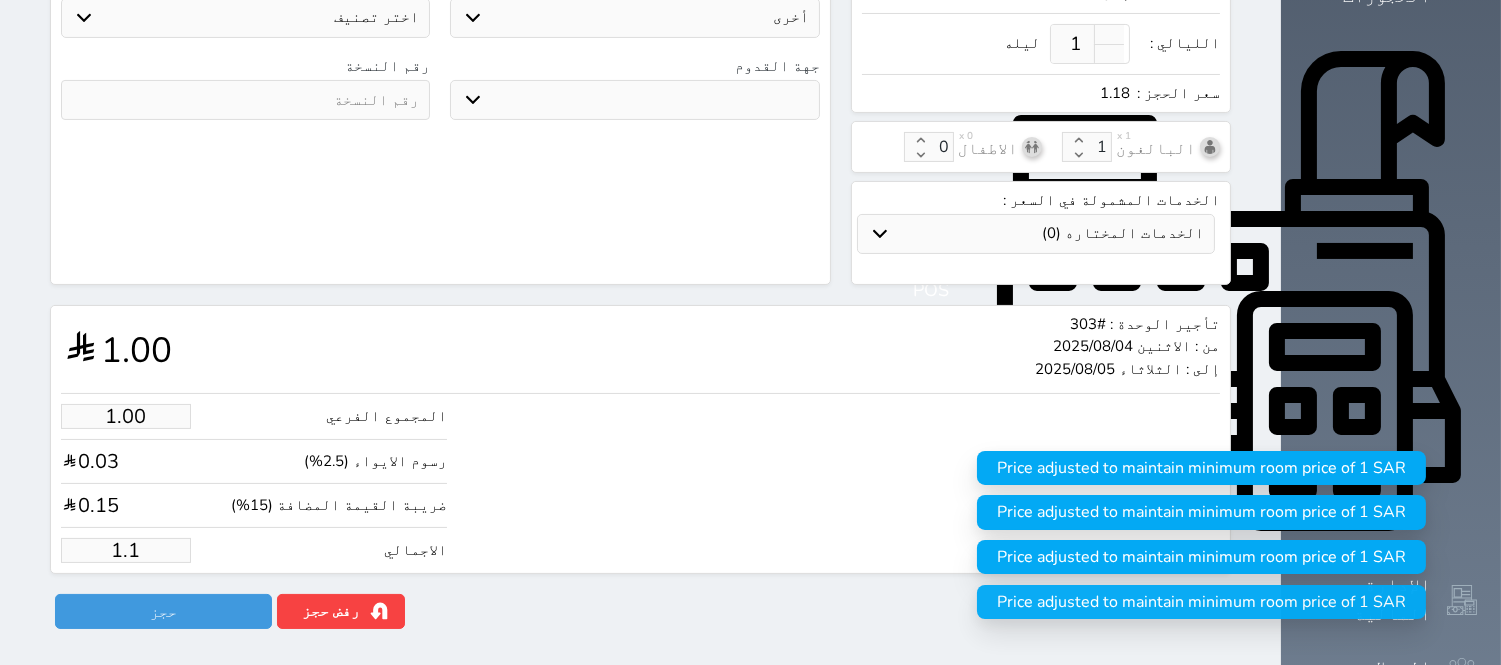 select 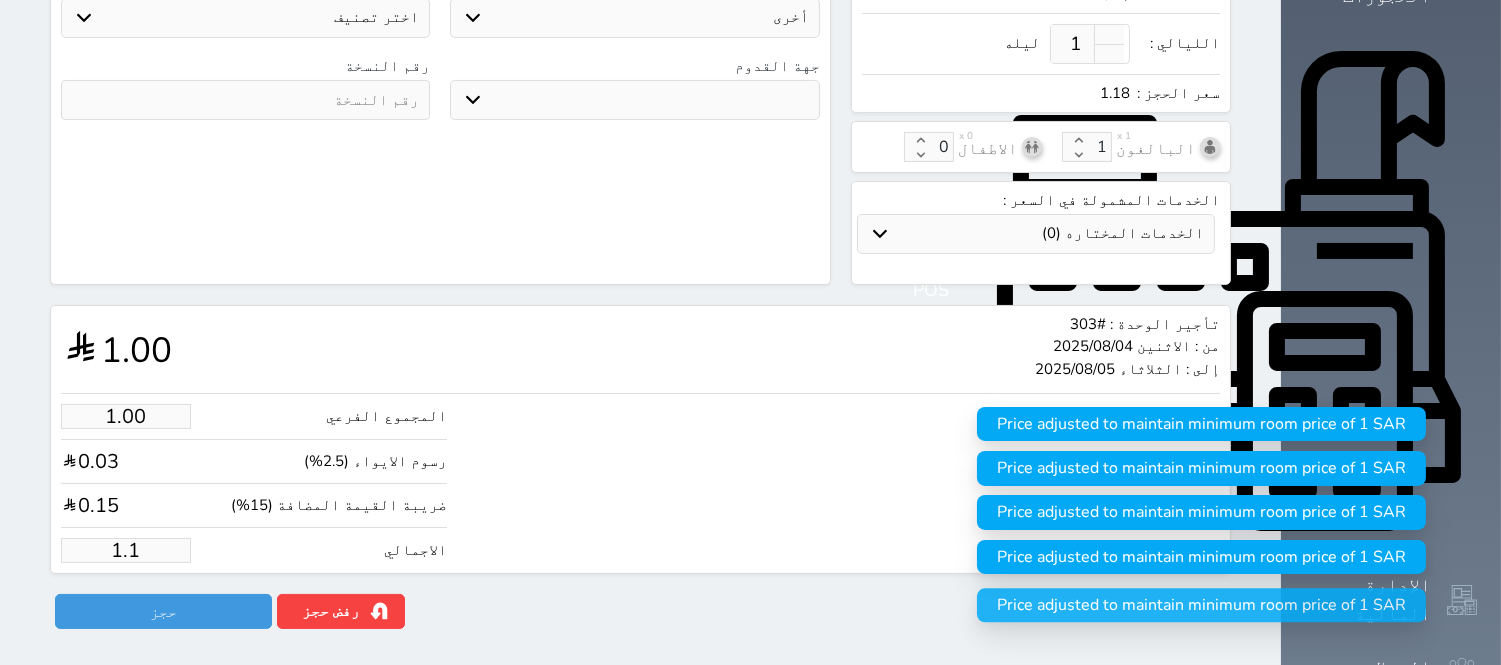 type on "1." 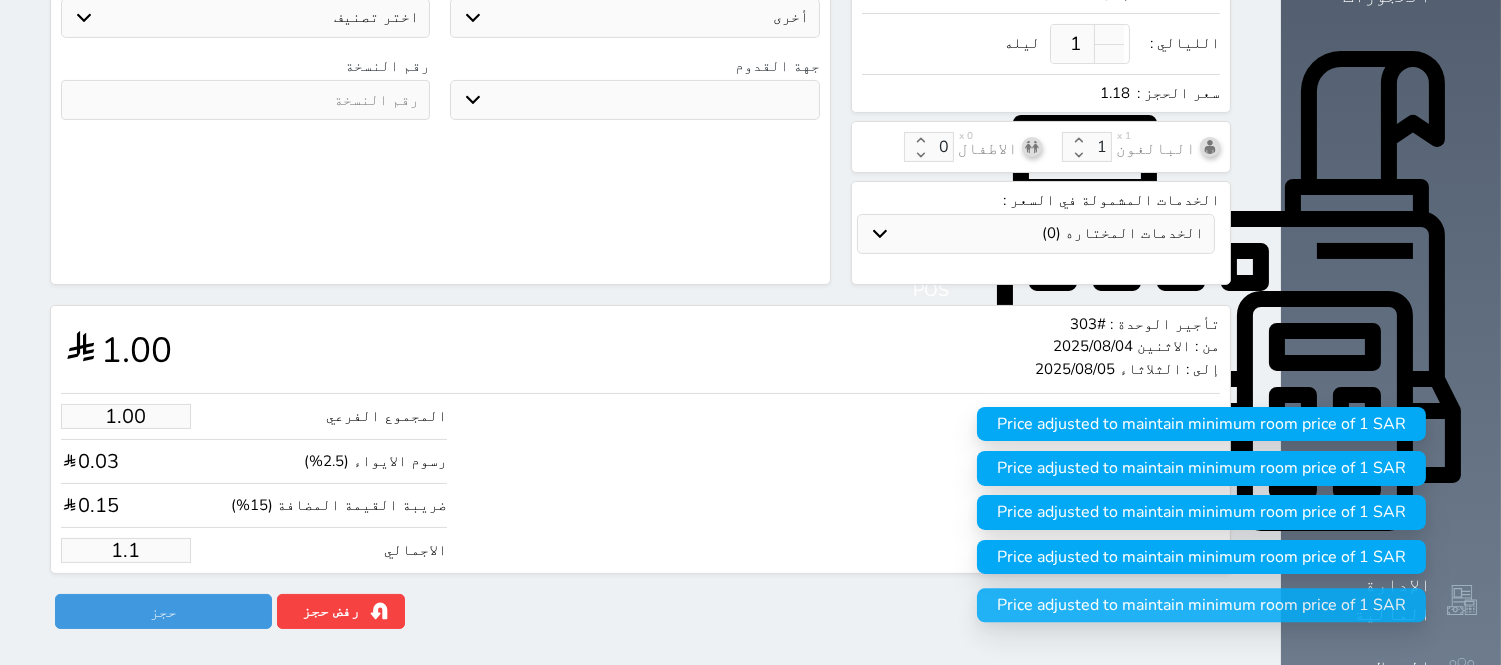 select 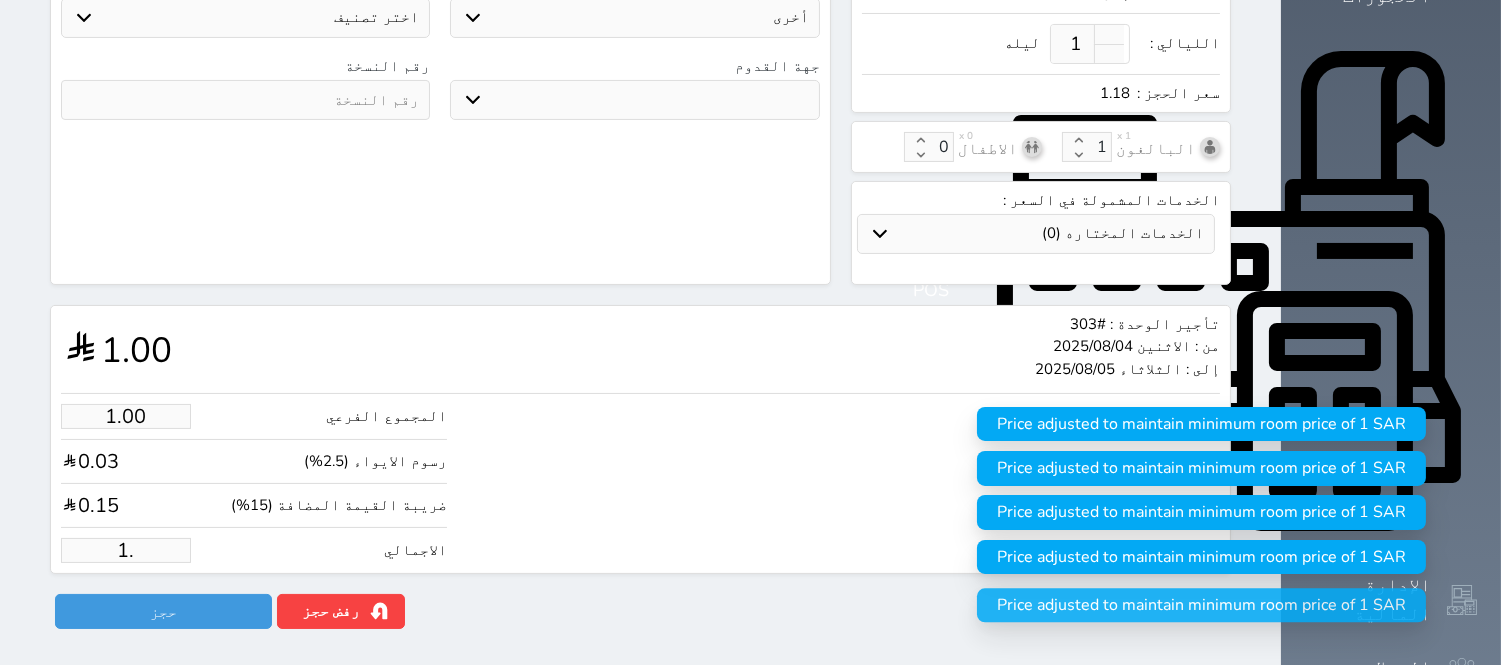 type on "1" 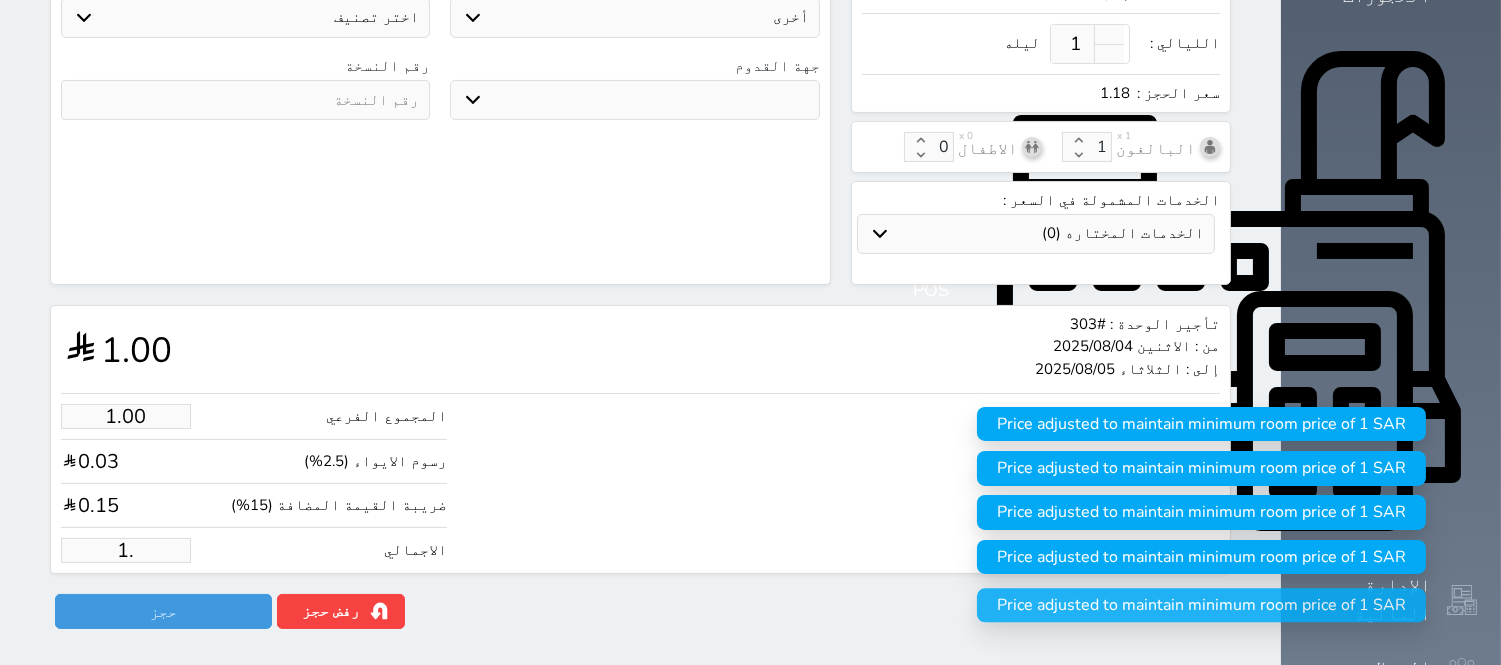 select 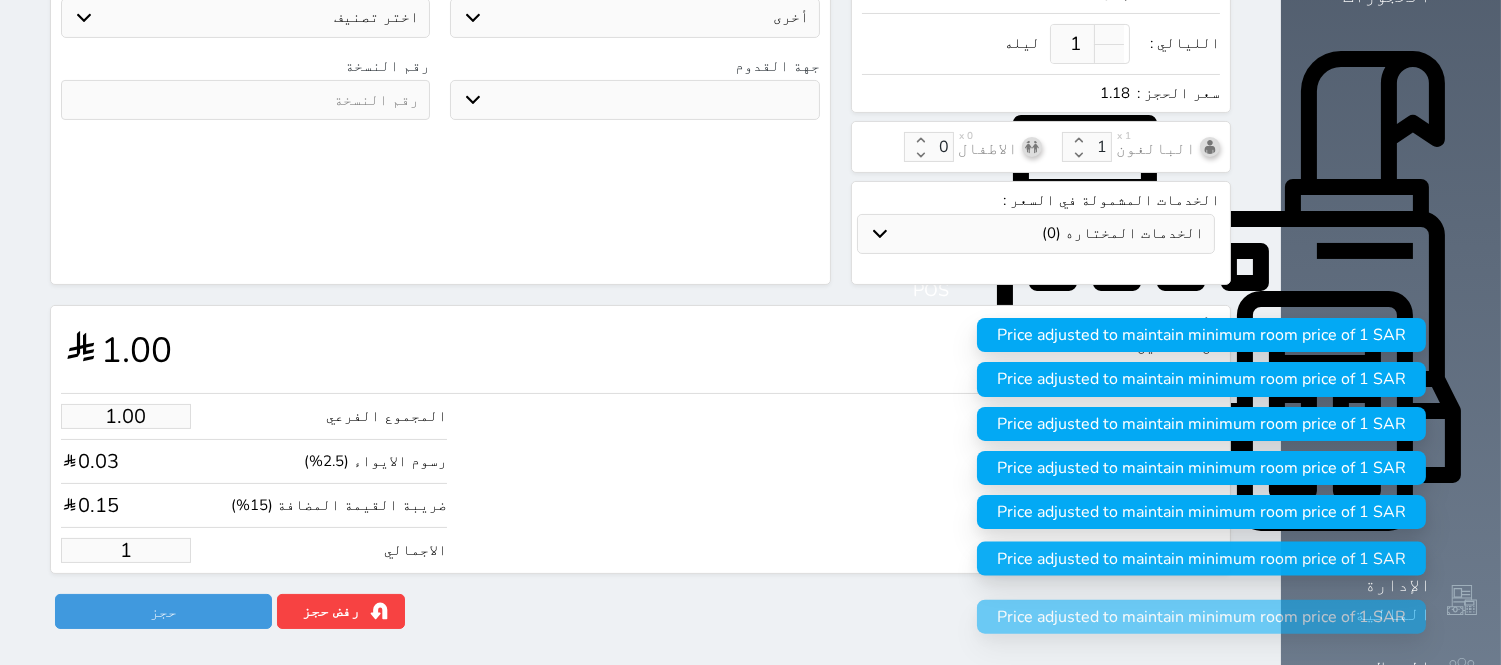 type 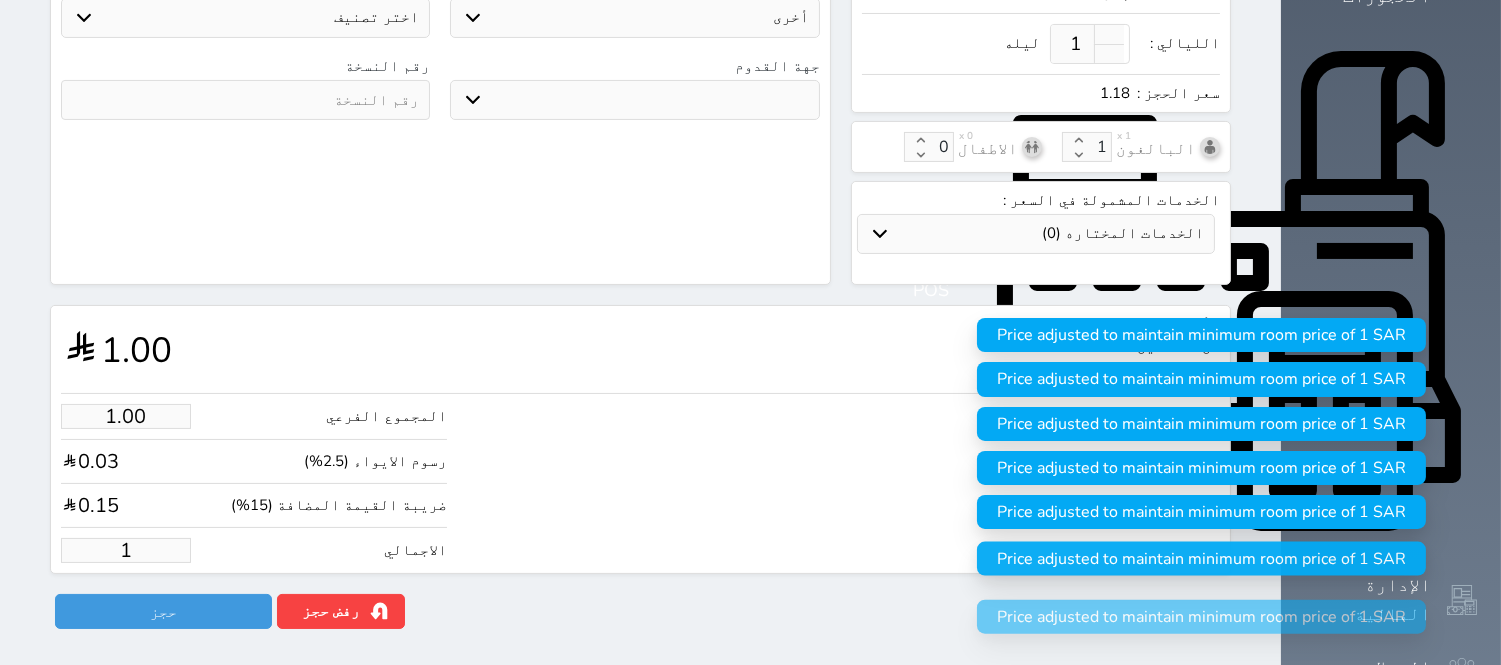 select 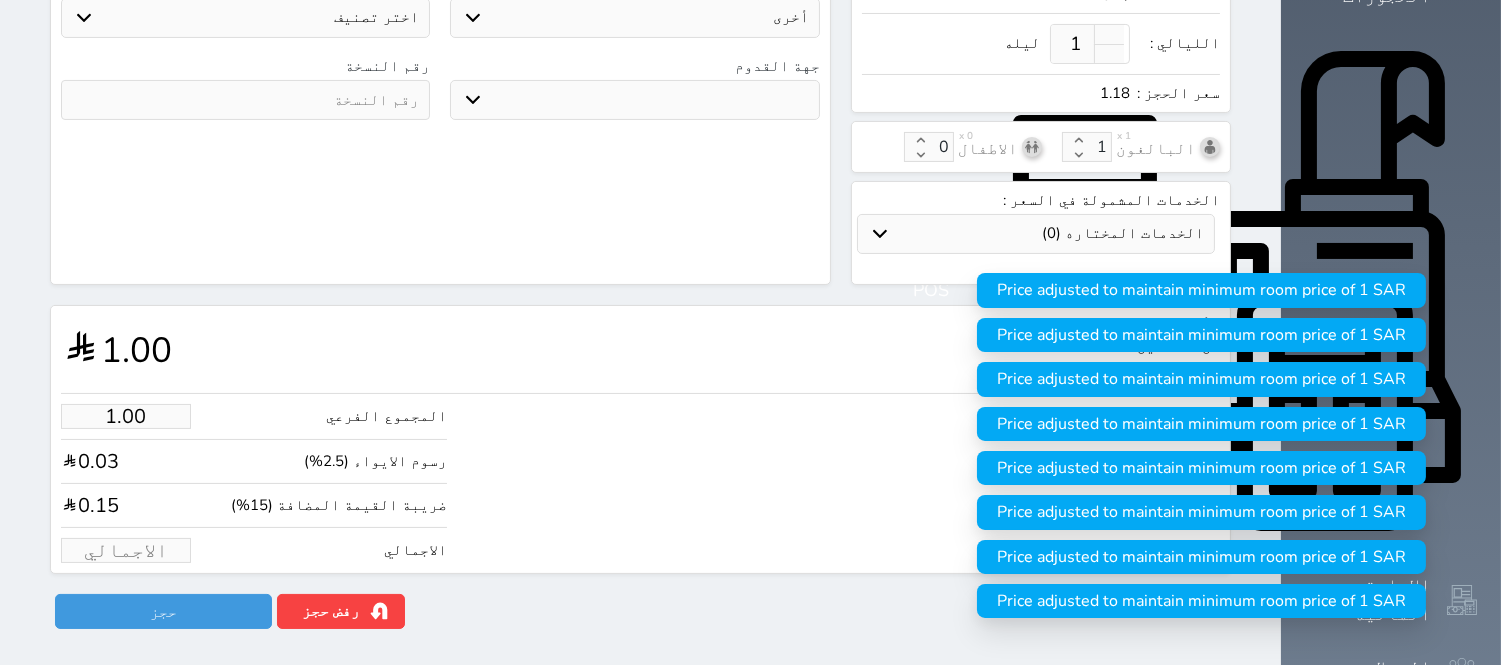 type on "1.70" 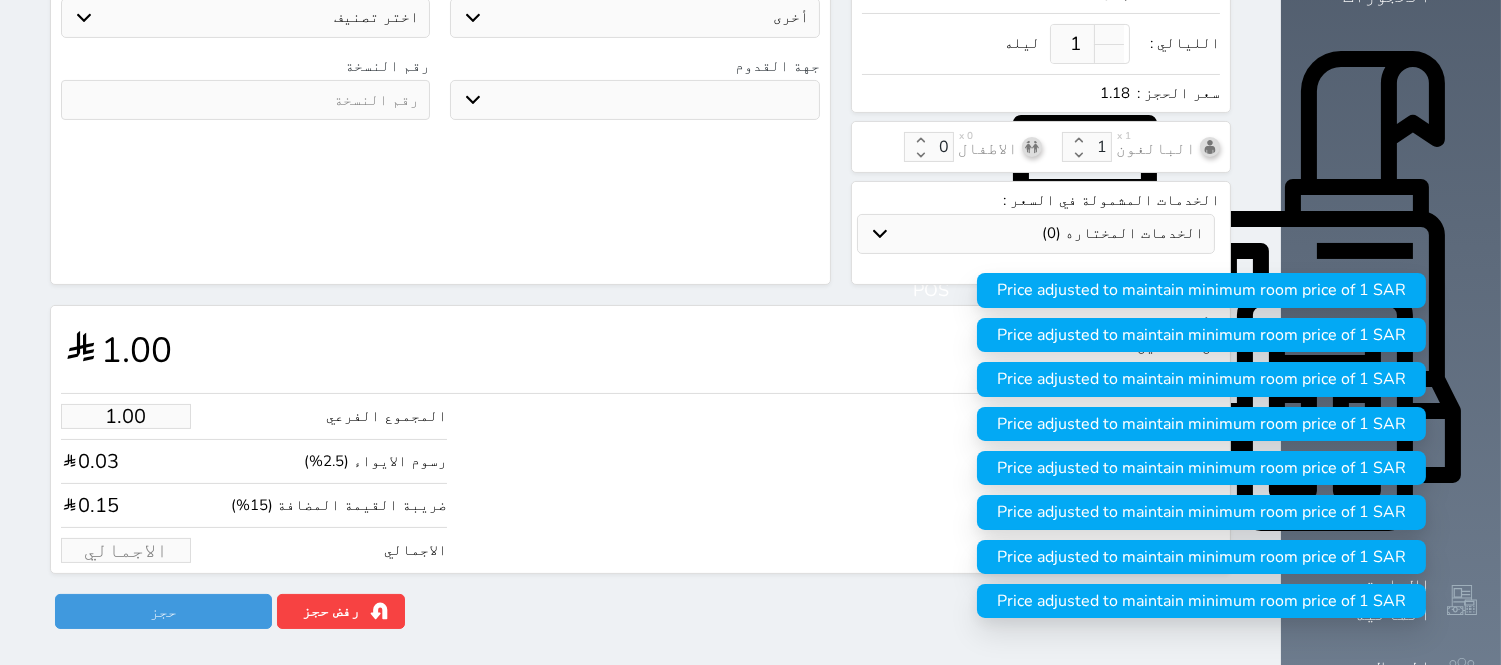 type on "2" 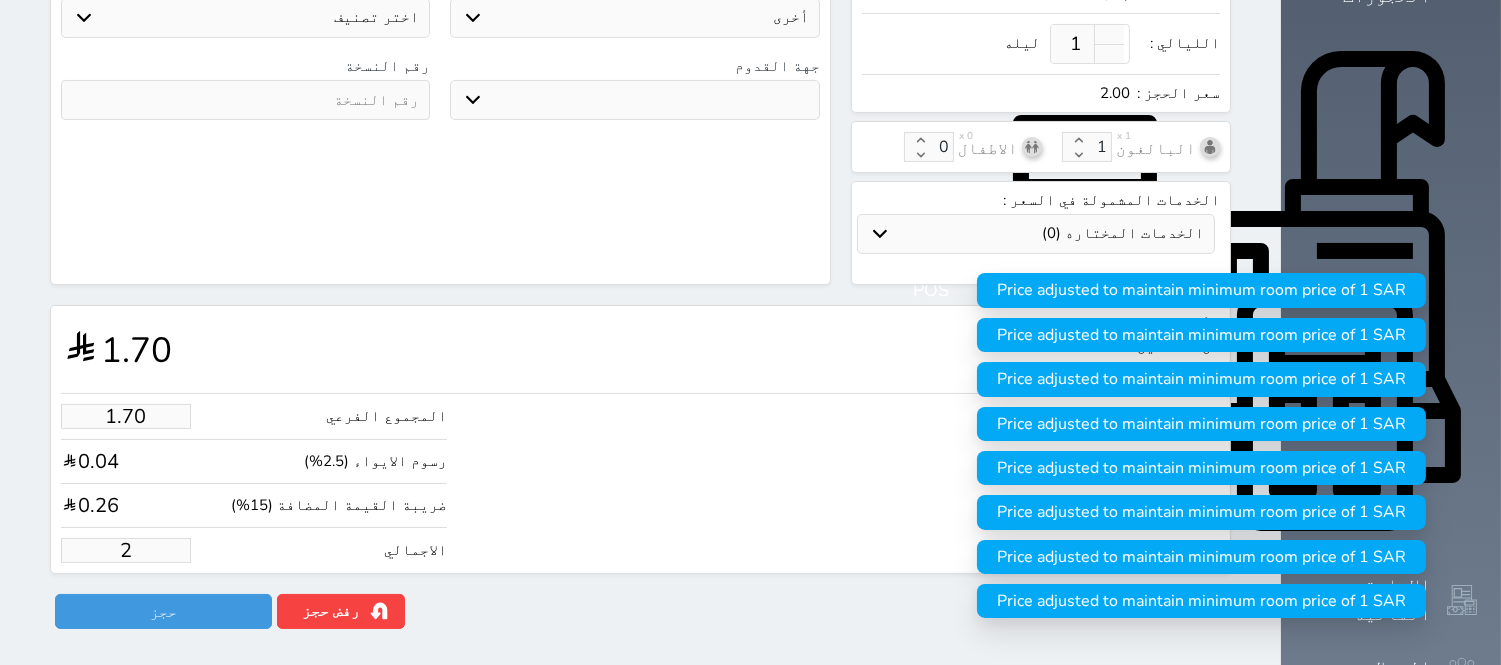 type on "23.75" 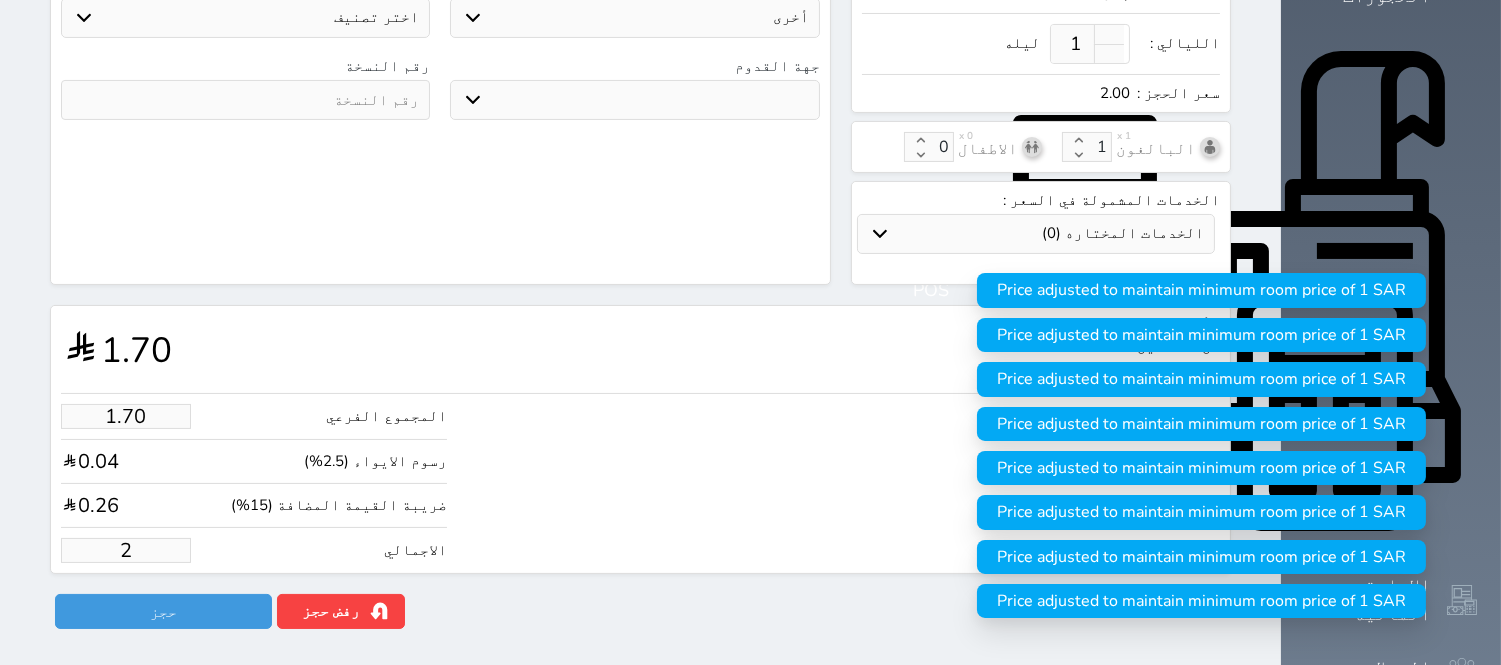 type on "28" 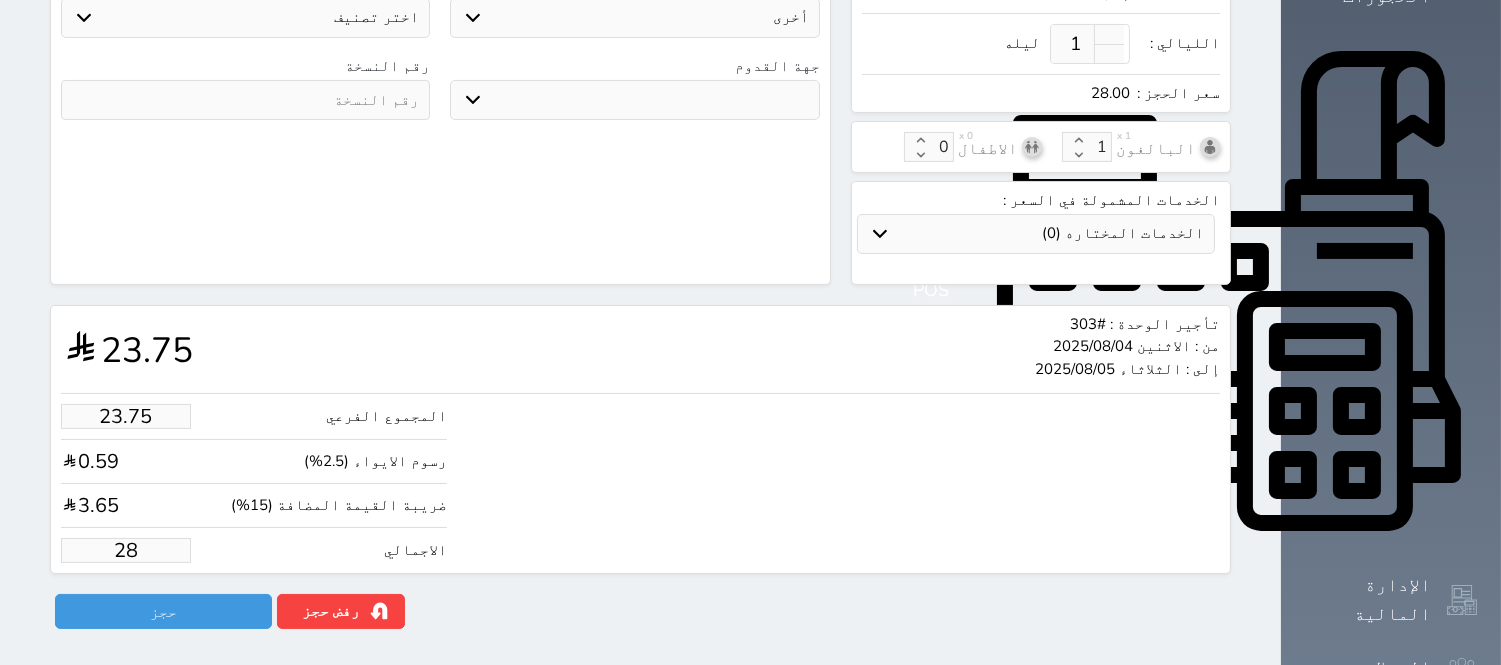 type on "237.54" 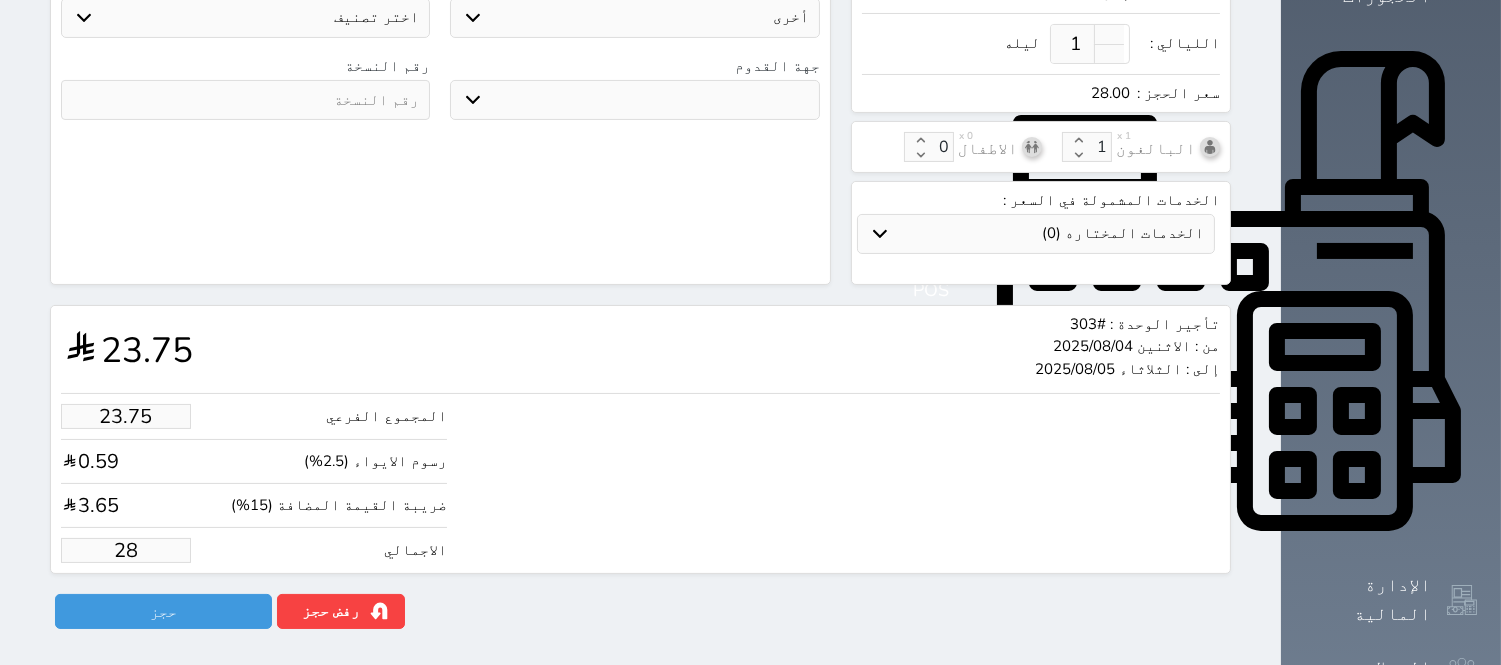 type on "280" 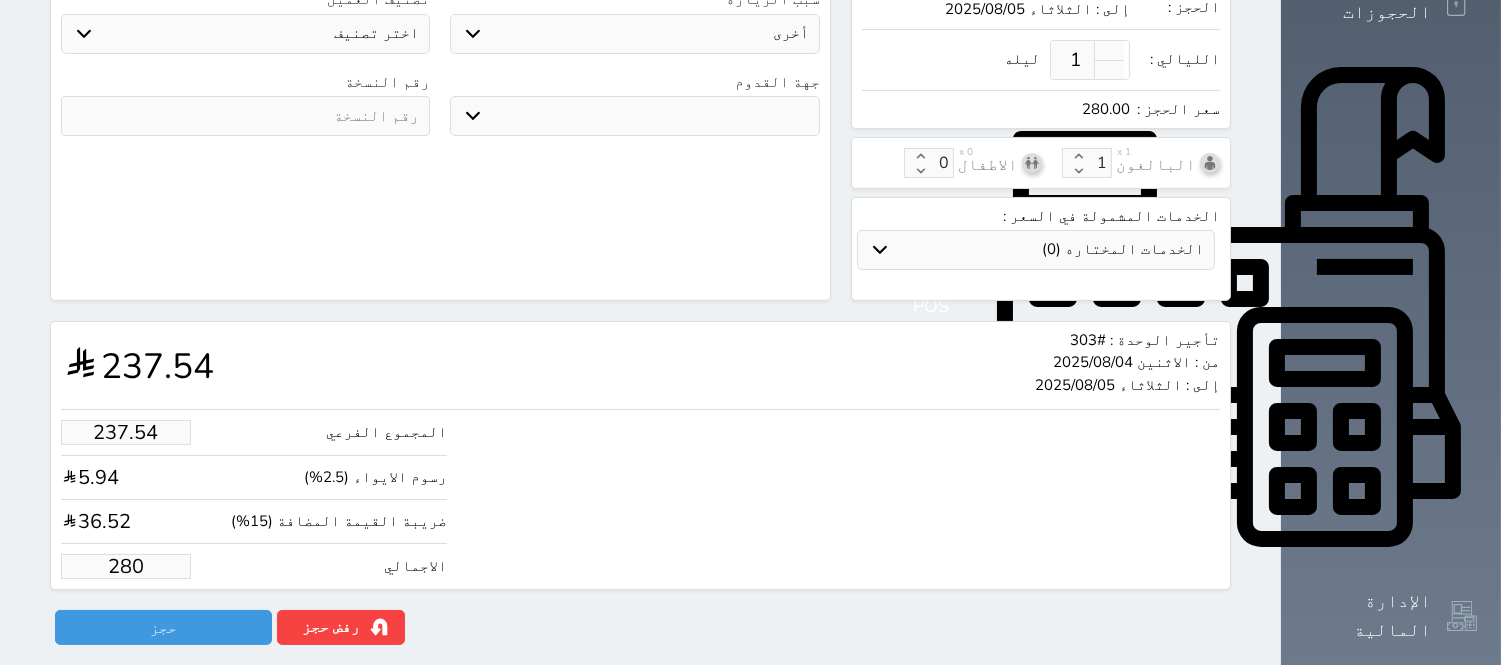 scroll, scrollTop: 618, scrollLeft: 0, axis: vertical 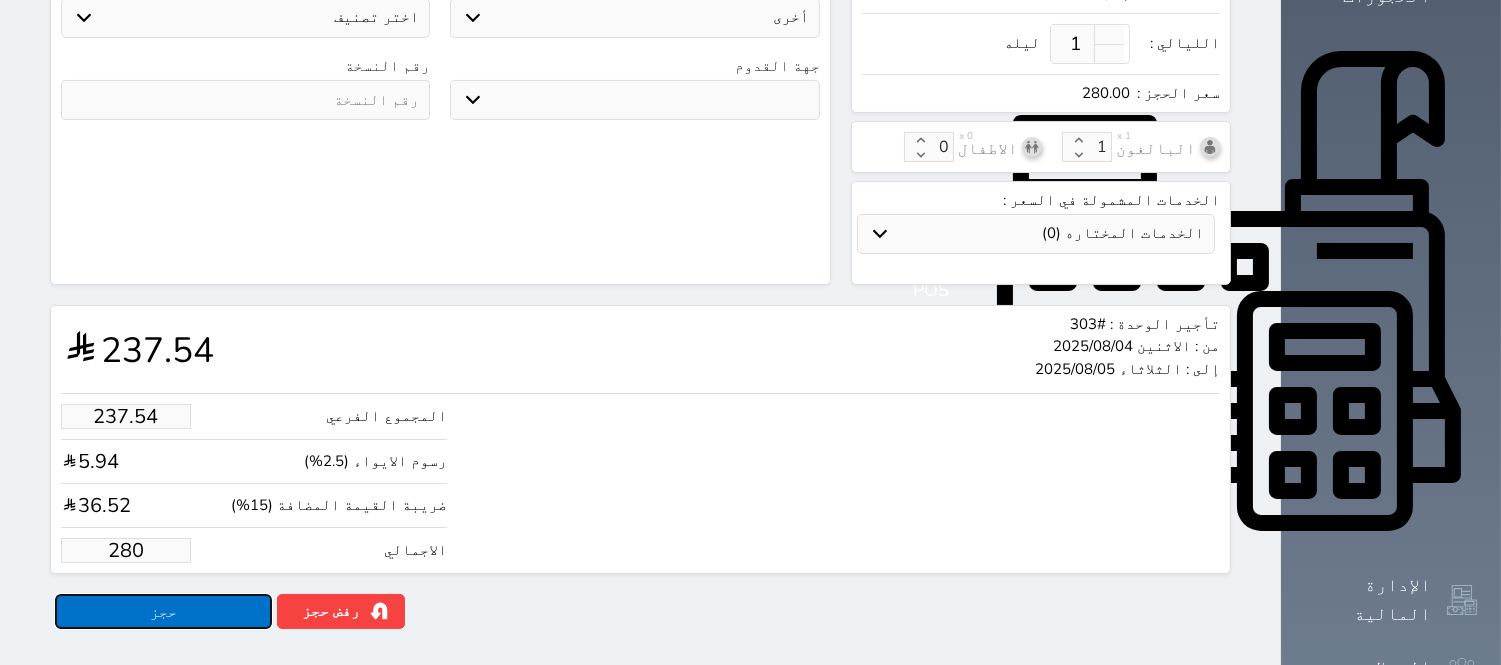 type on "280.00" 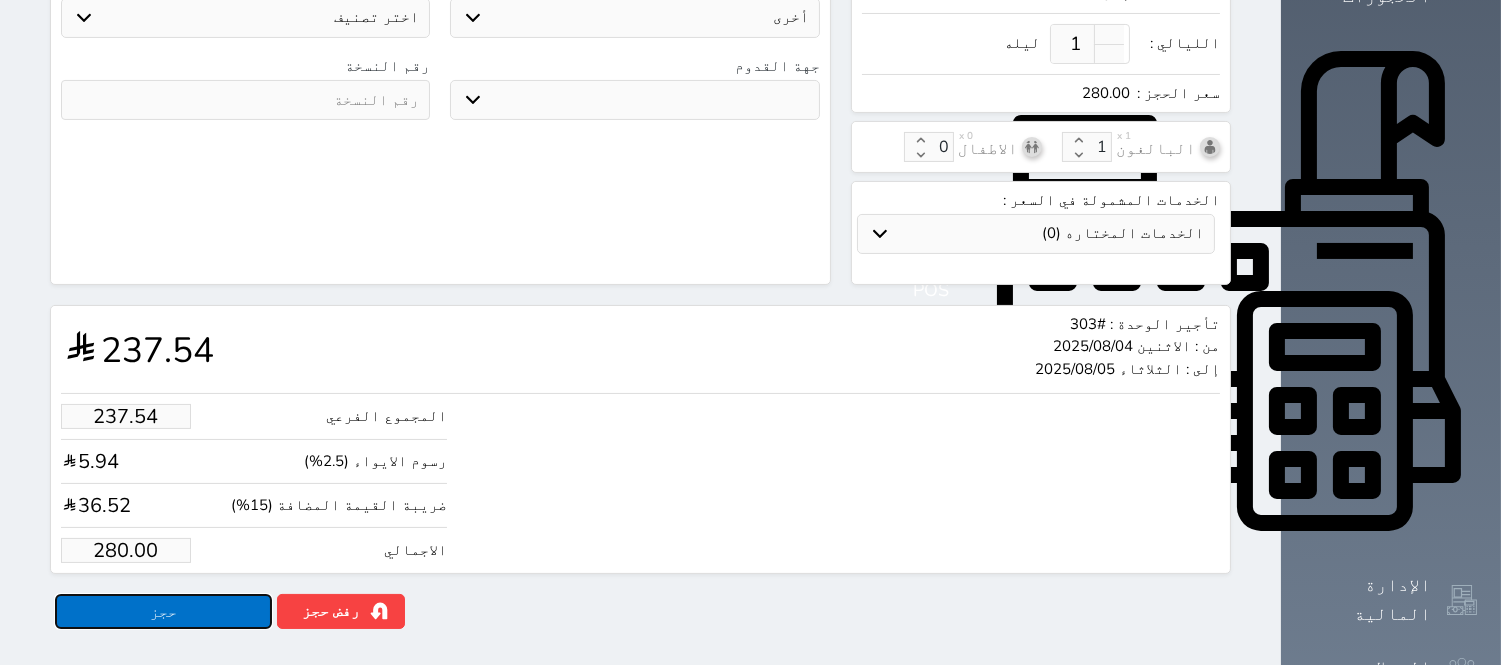 click on "حجز" at bounding box center (163, 611) 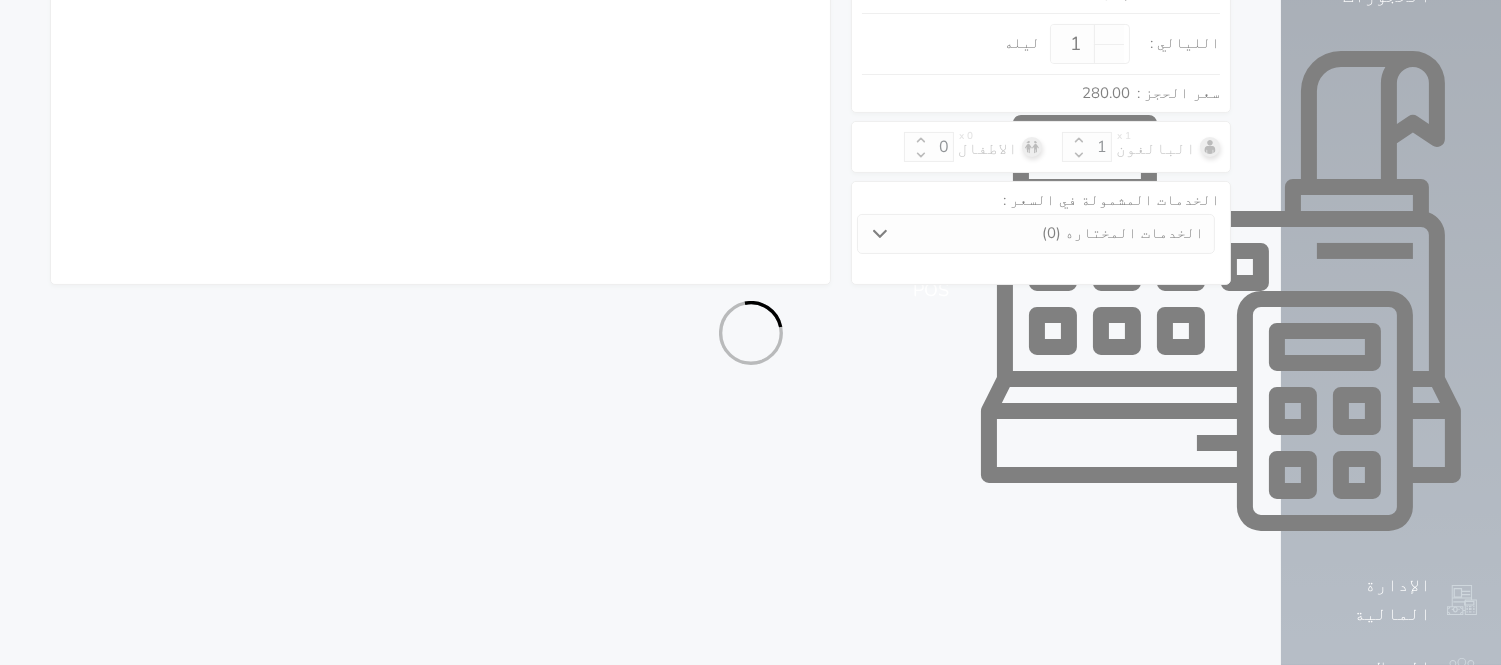select on "1" 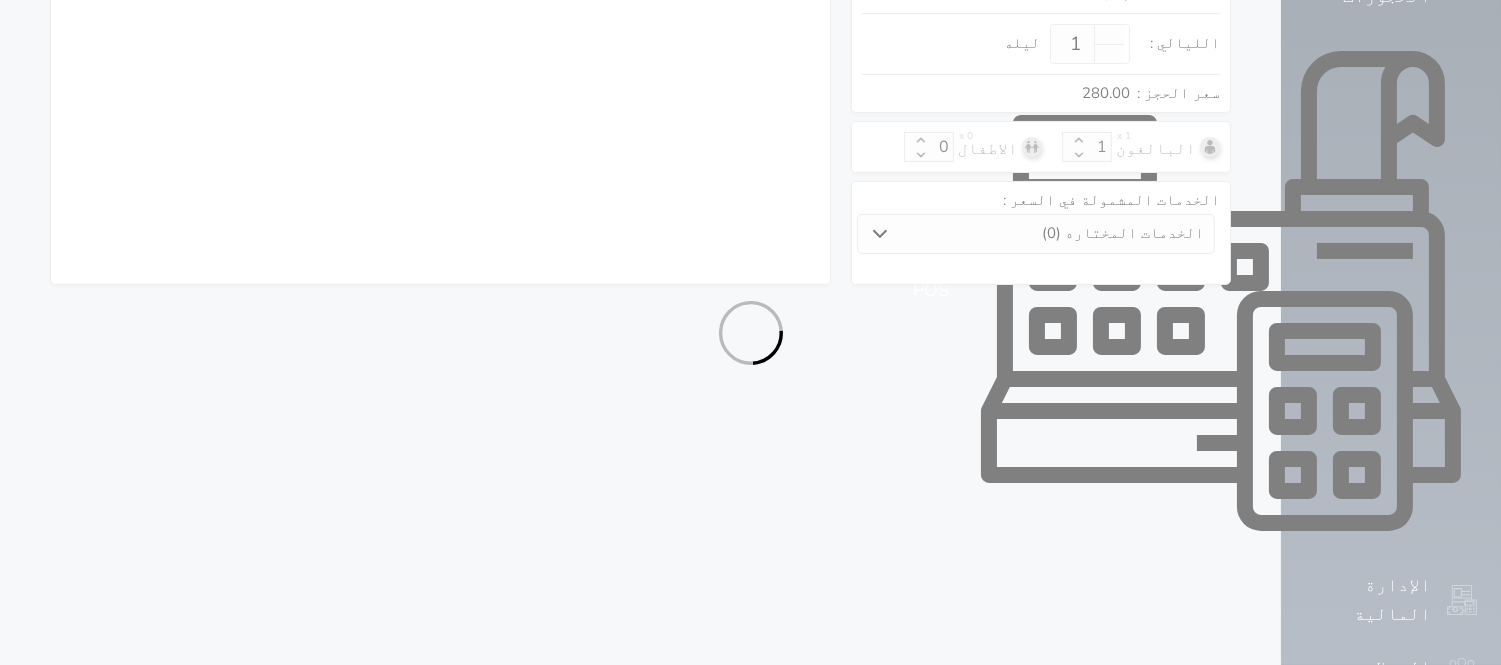 select on "113" 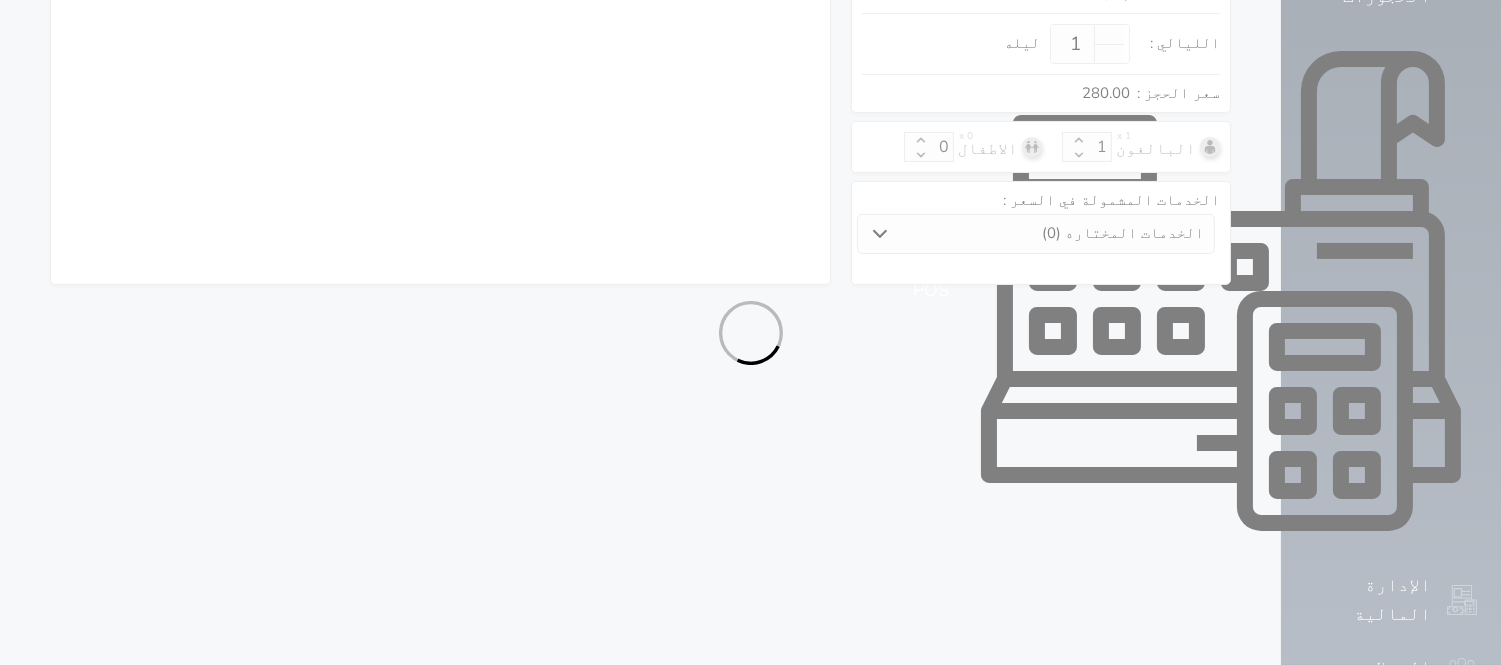 select on "1" 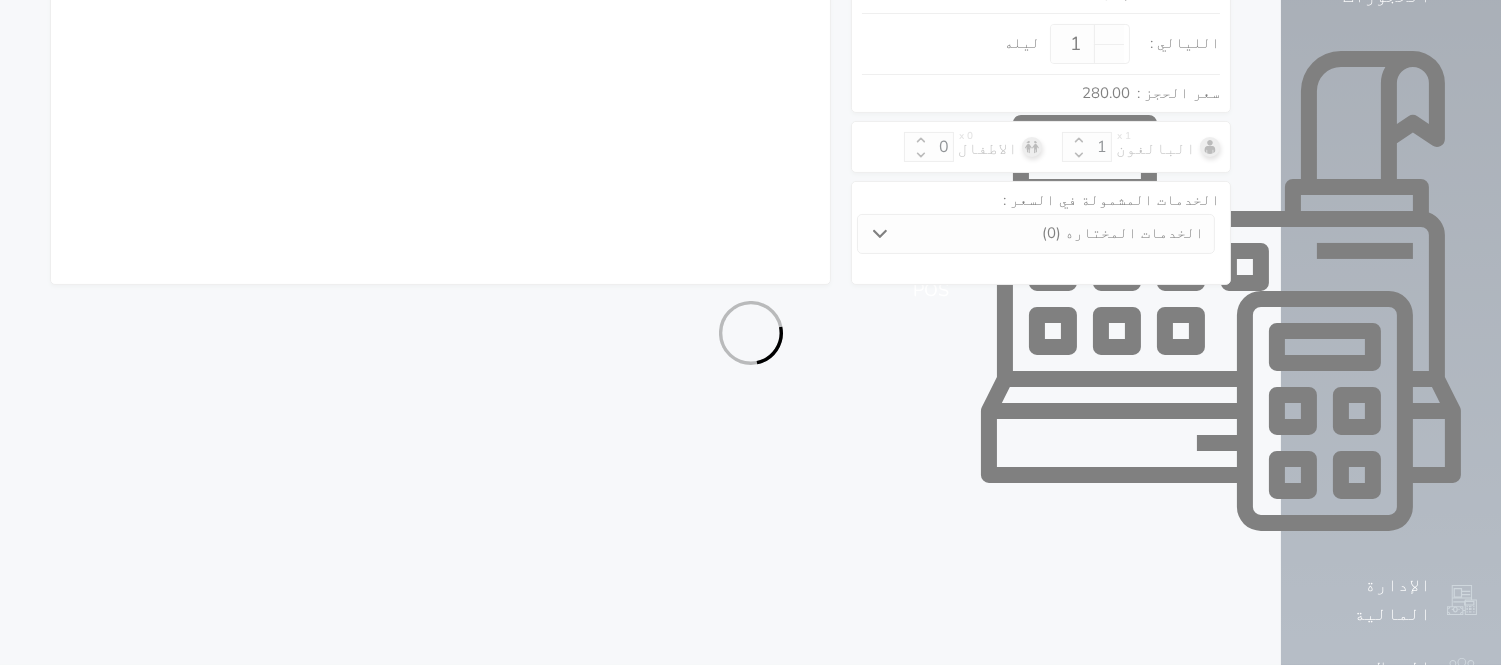 select 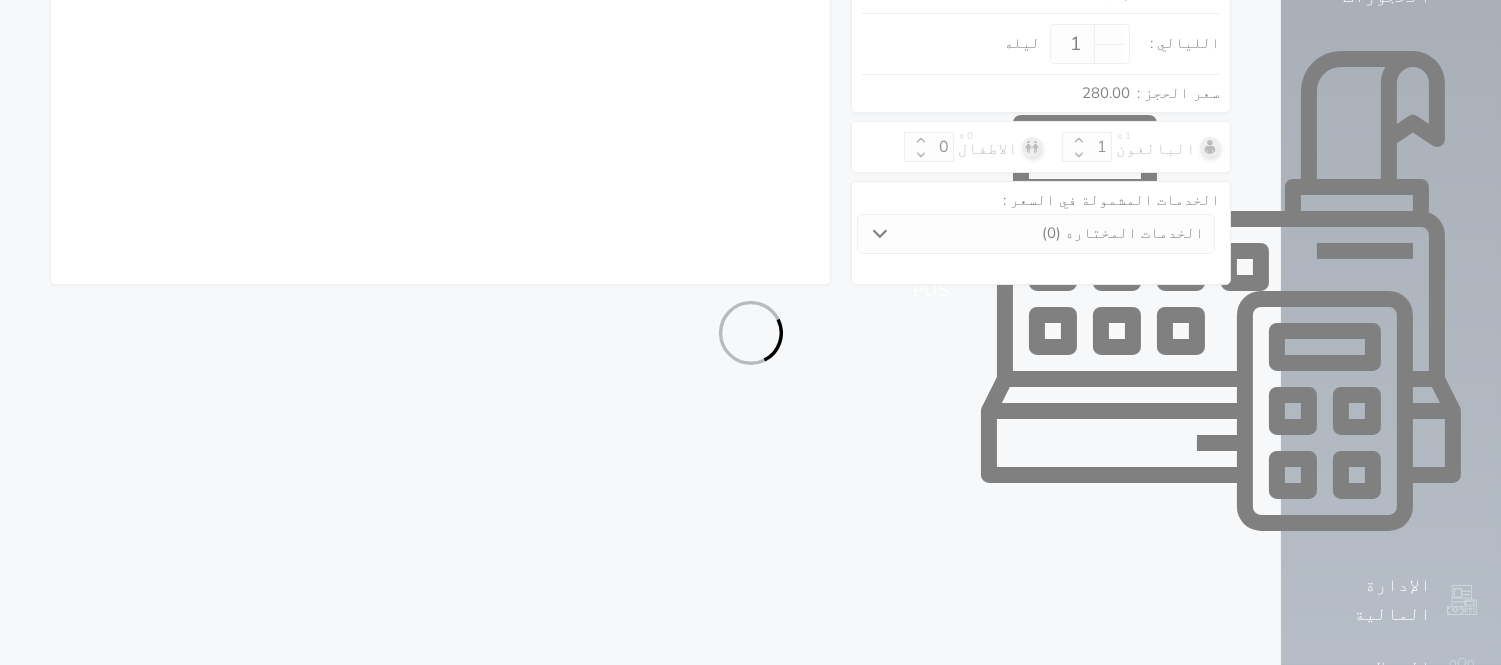 select on "7" 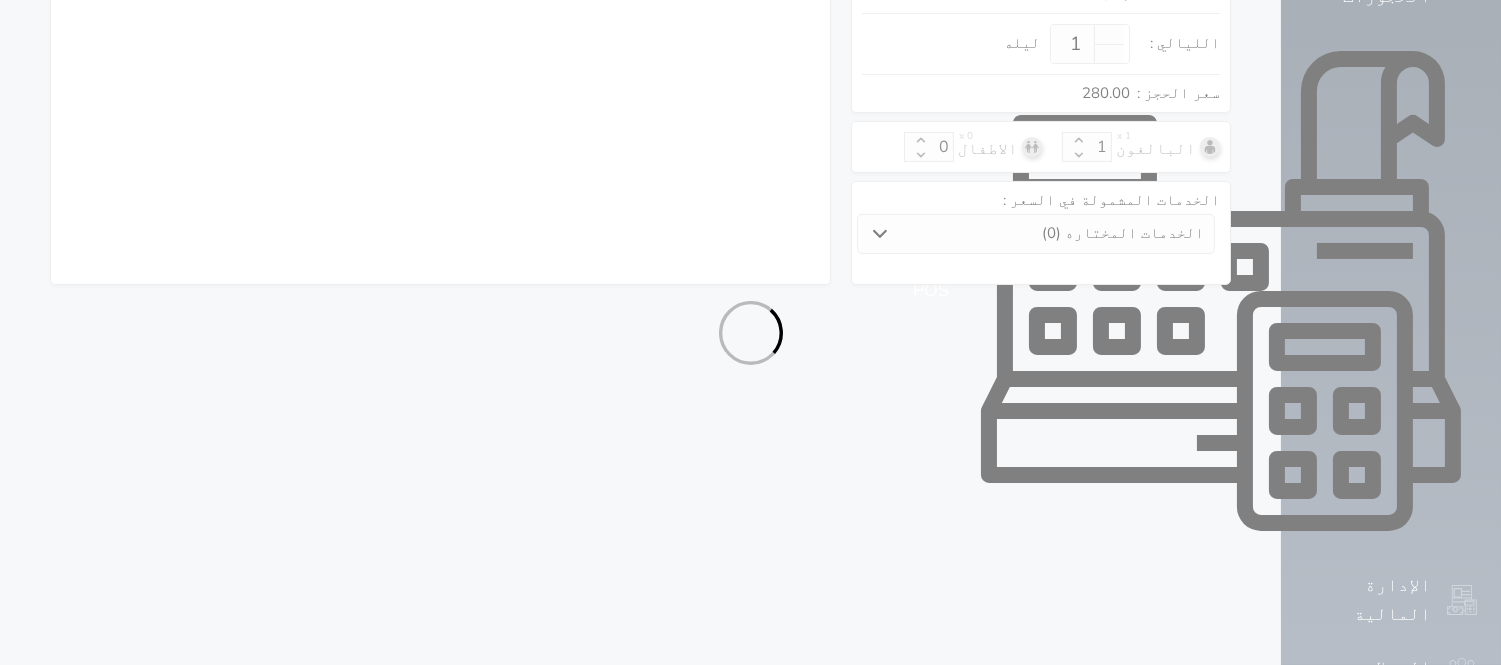 select 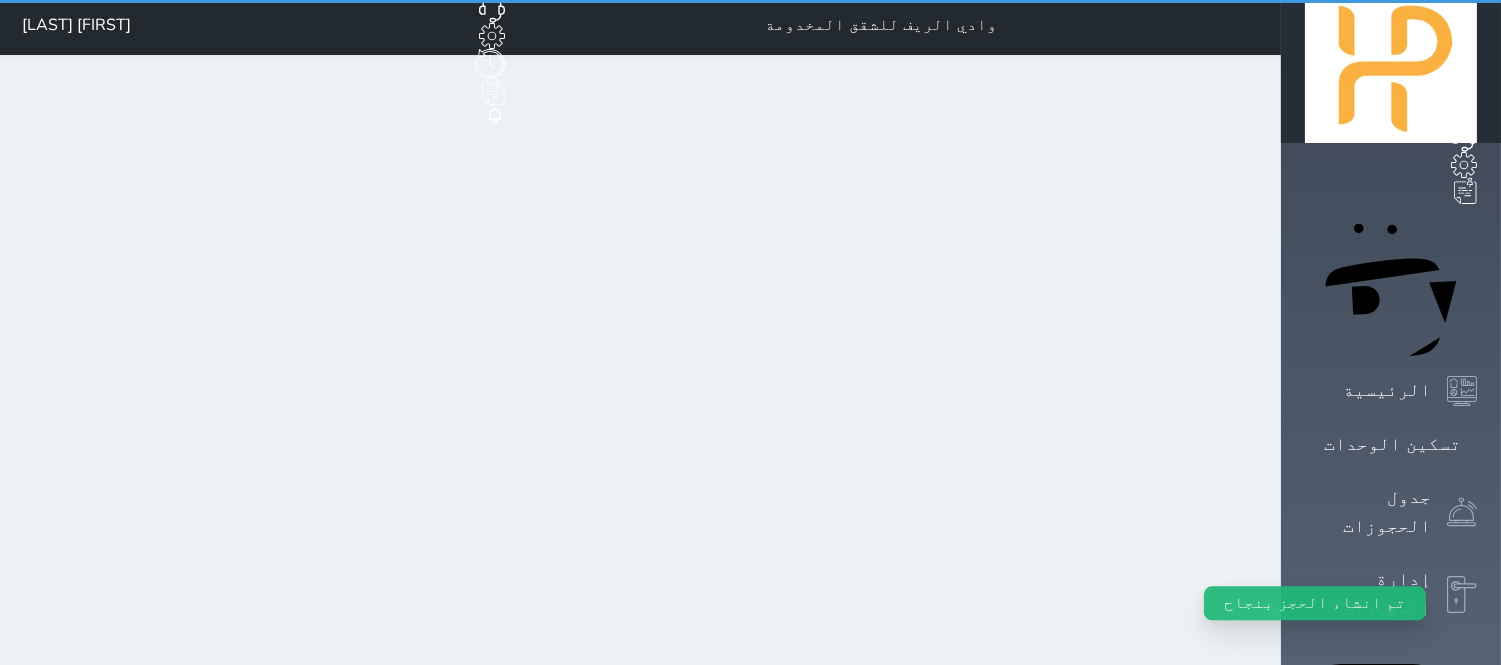 scroll, scrollTop: 0, scrollLeft: 0, axis: both 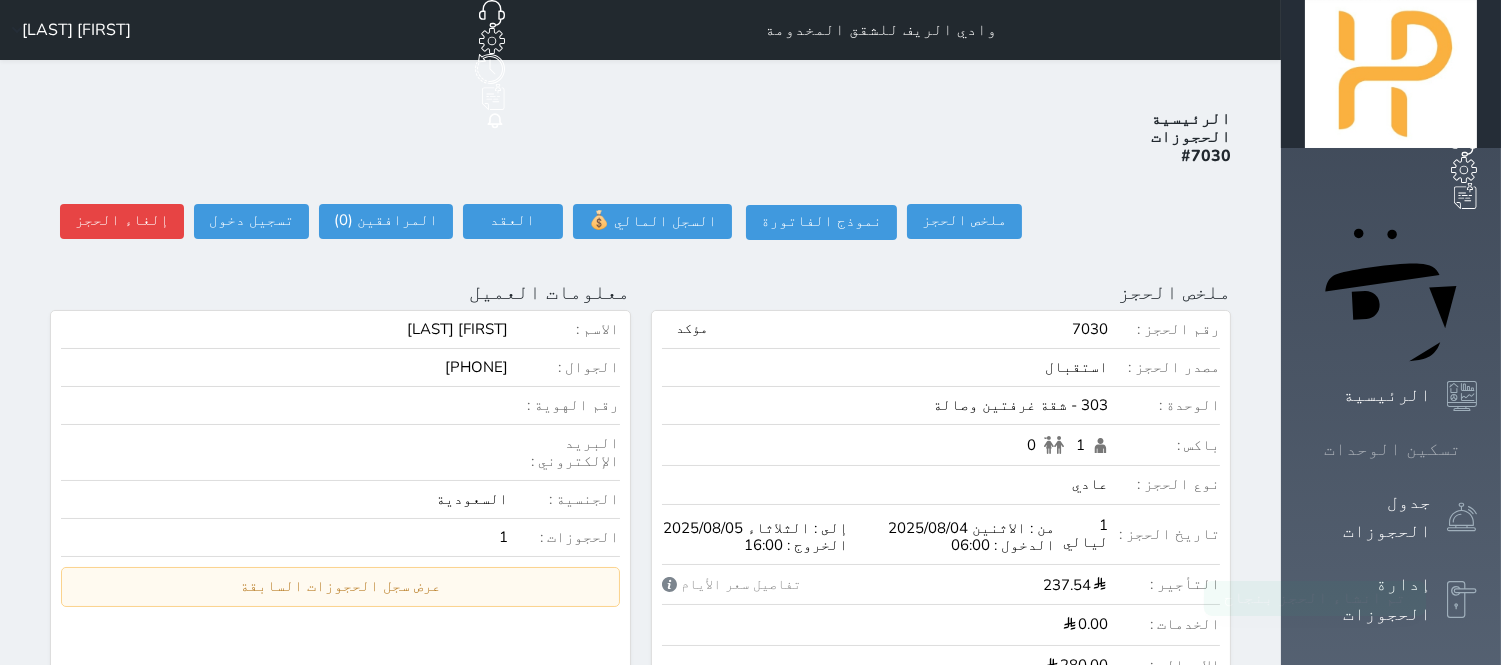 click 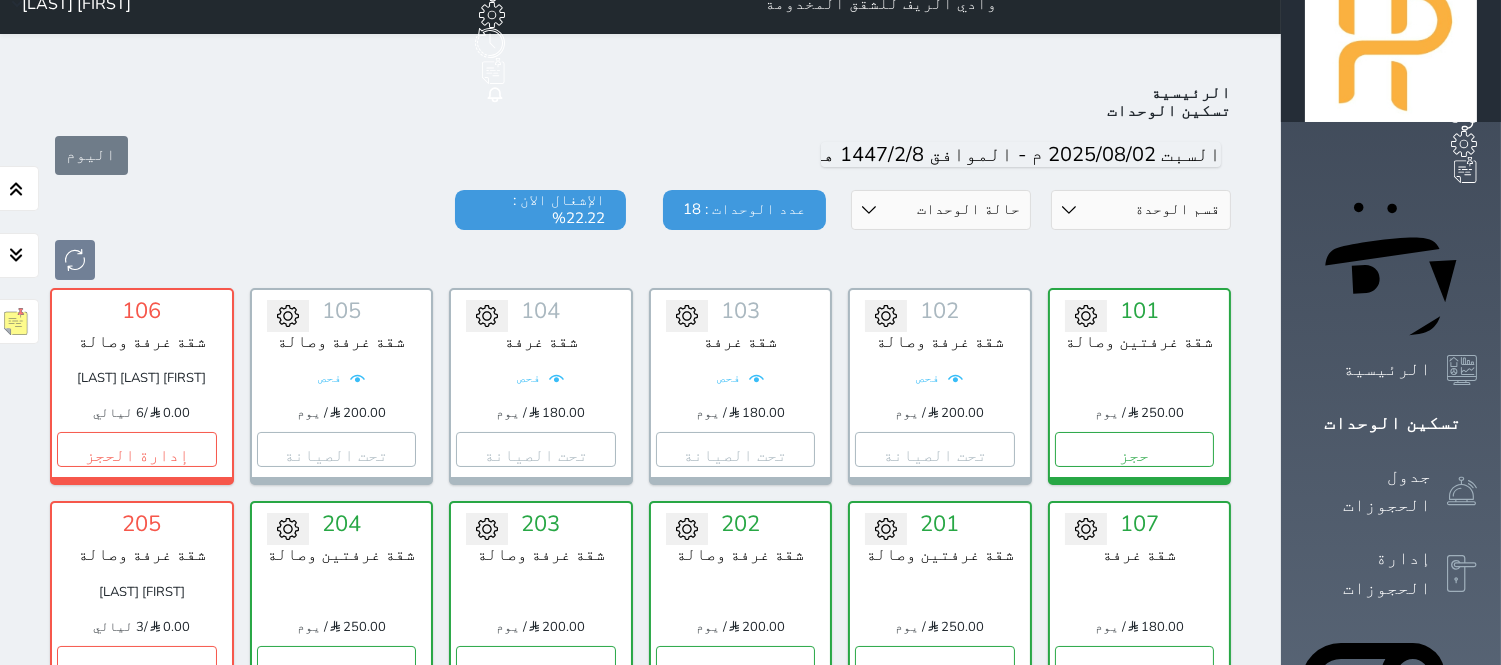 scroll, scrollTop: 0, scrollLeft: 0, axis: both 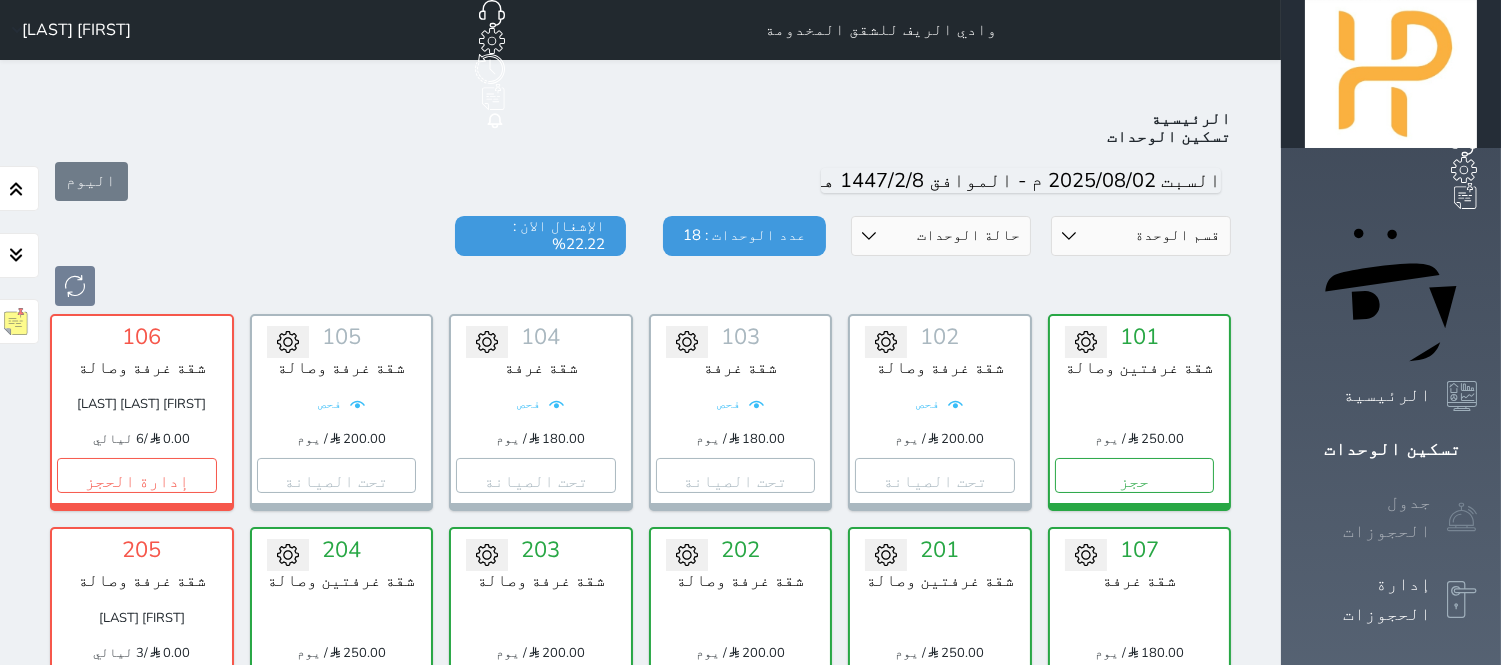 click at bounding box center [1462, 517] 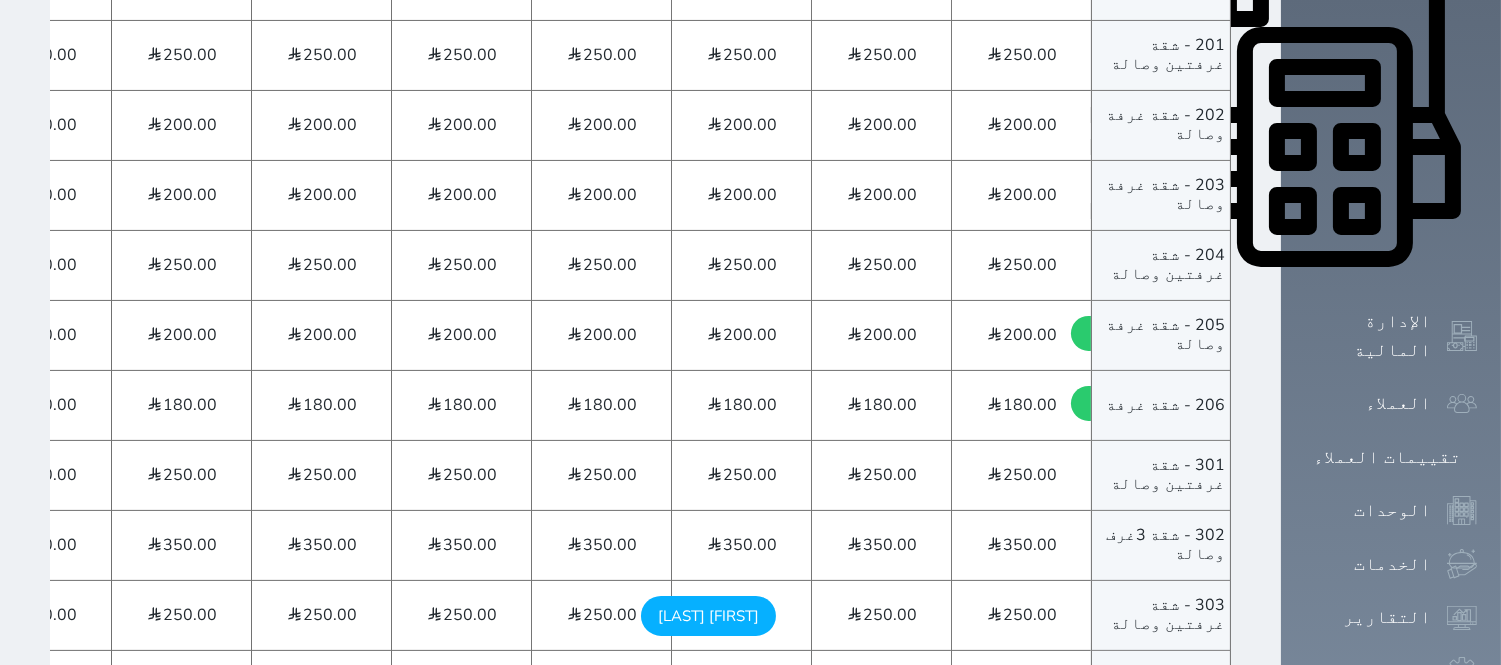 scroll, scrollTop: 1023, scrollLeft: 0, axis: vertical 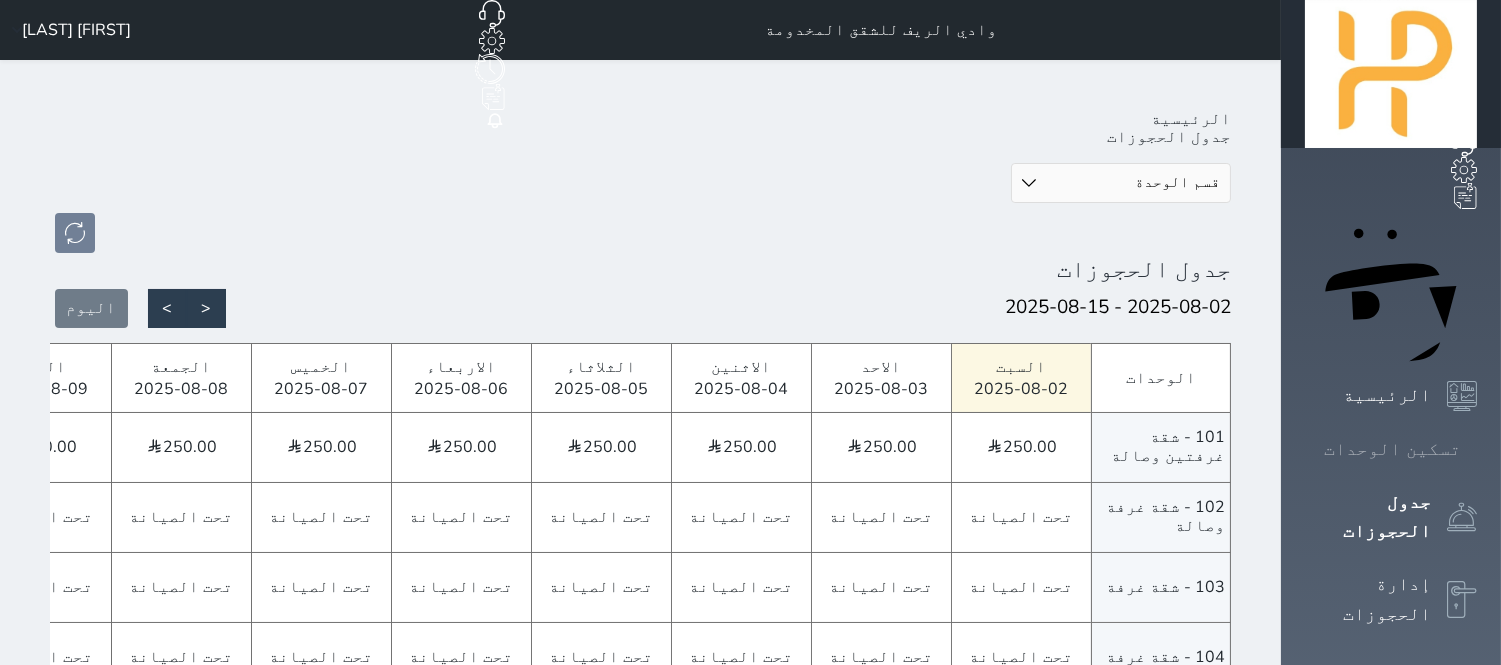 click 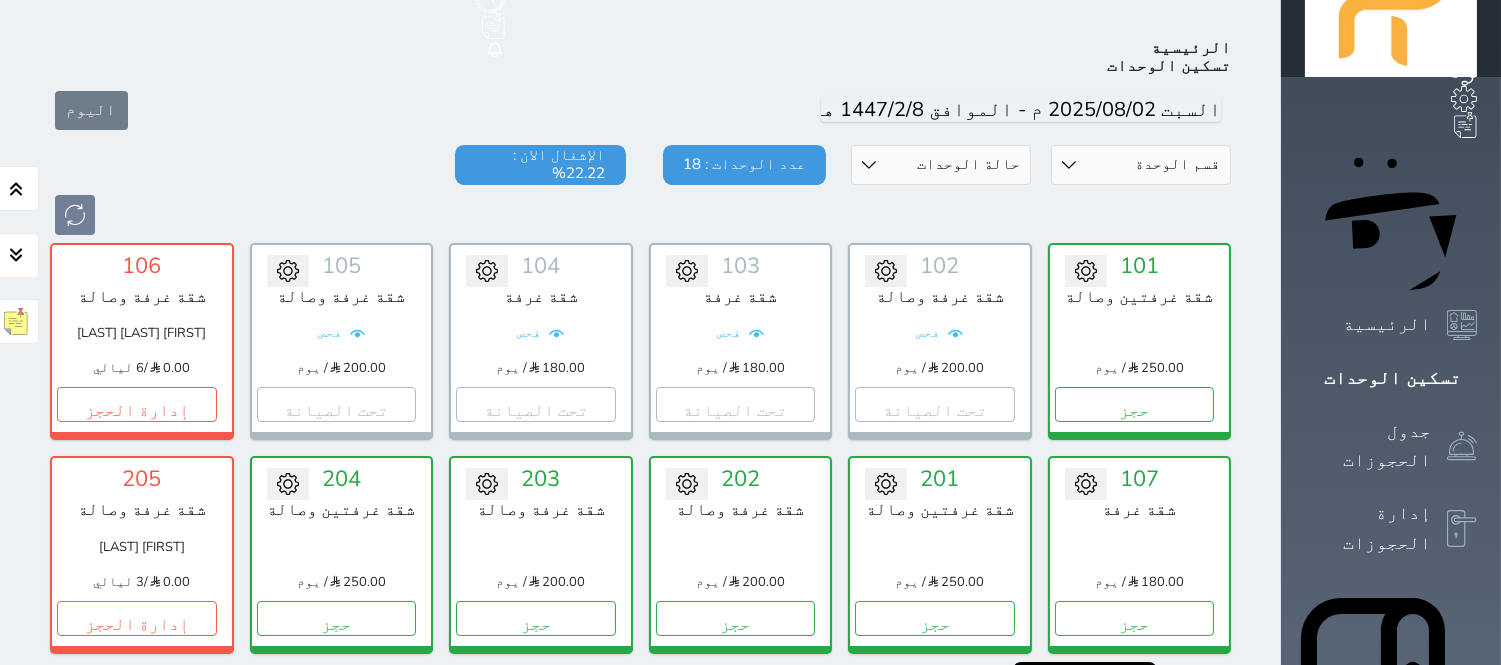 scroll, scrollTop: 0, scrollLeft: 0, axis: both 